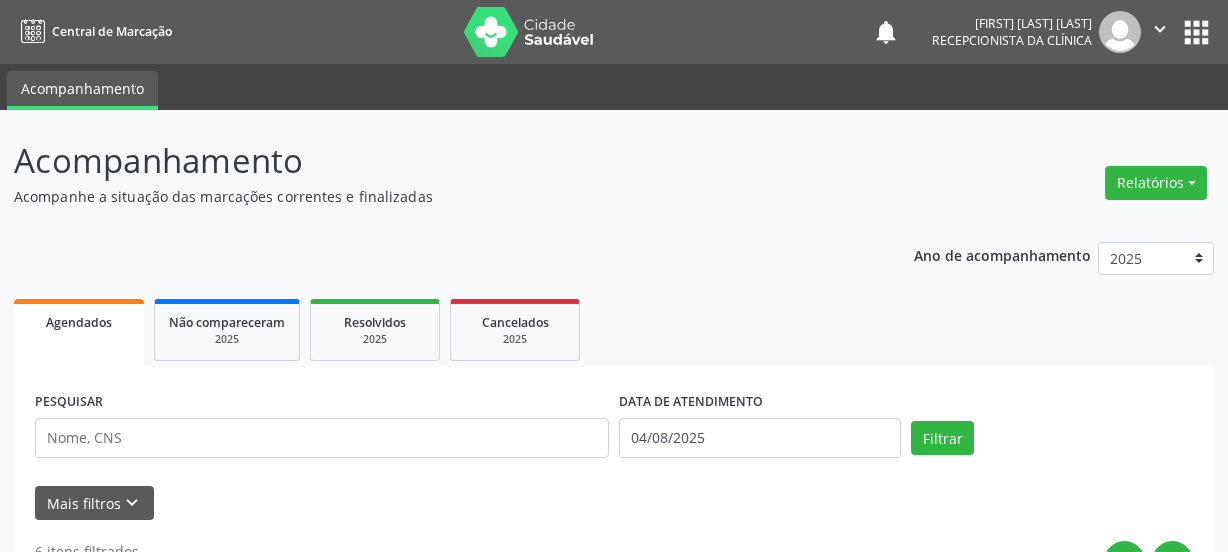 click at bounding box center [322, 438] 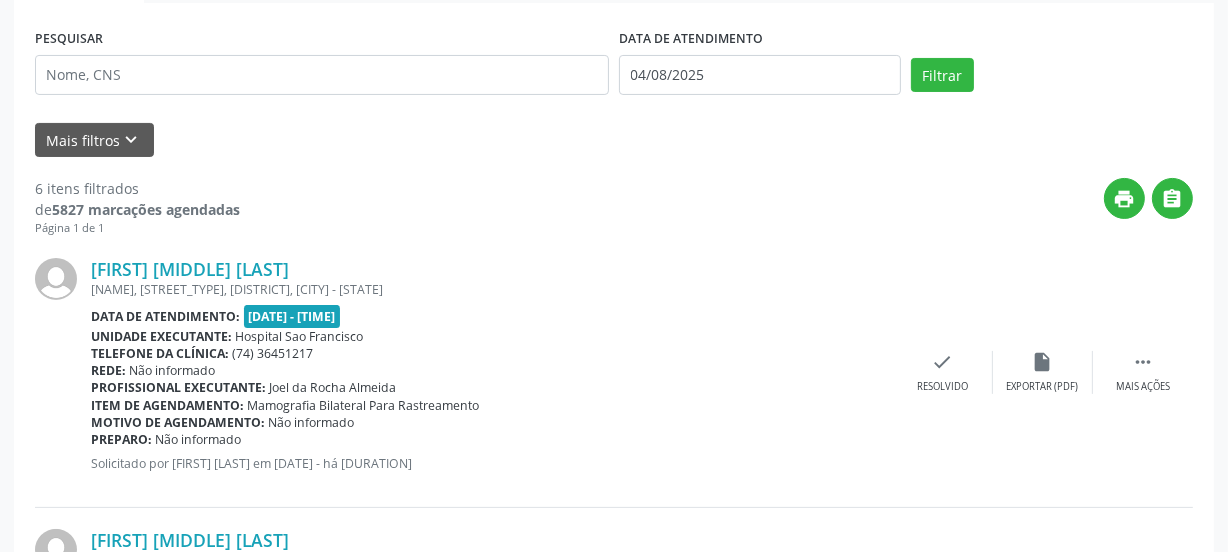 scroll, scrollTop: 363, scrollLeft: 0, axis: vertical 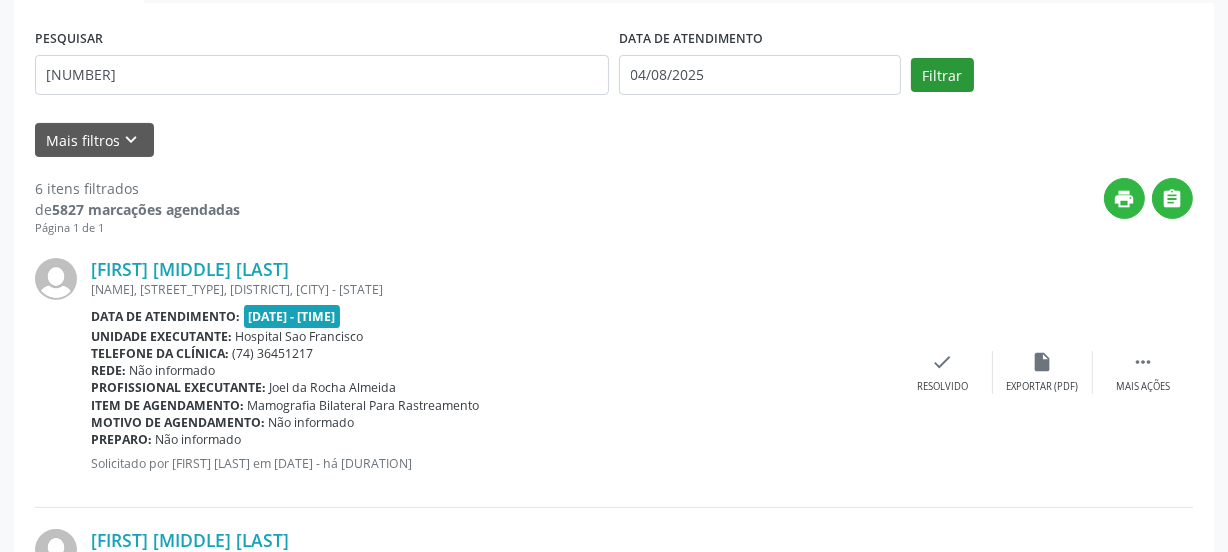 type on "706808244131426" 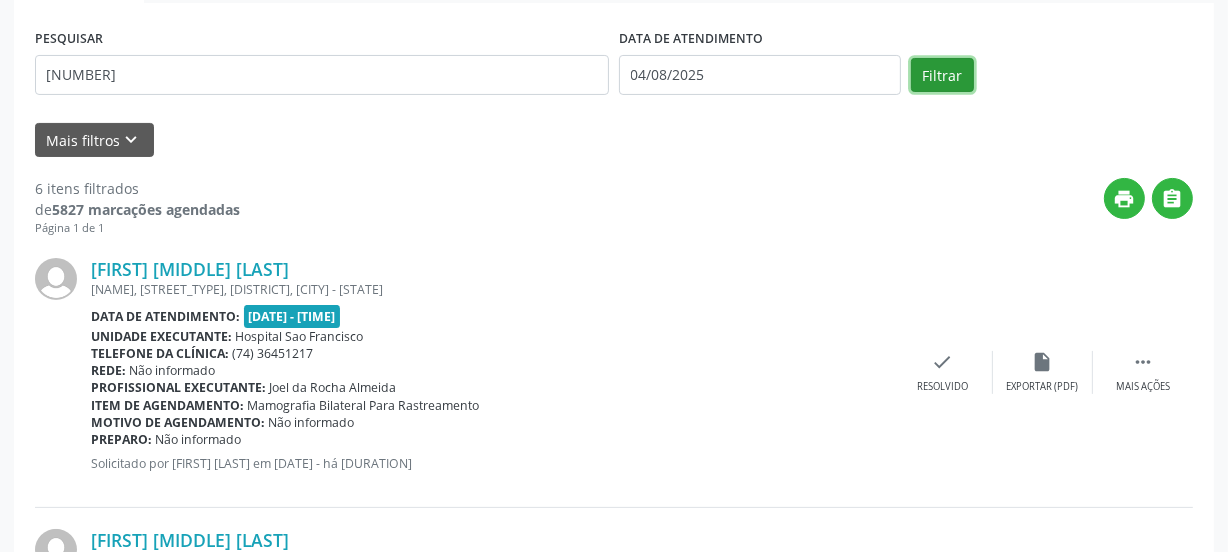 click on "Filtrar" at bounding box center [942, 75] 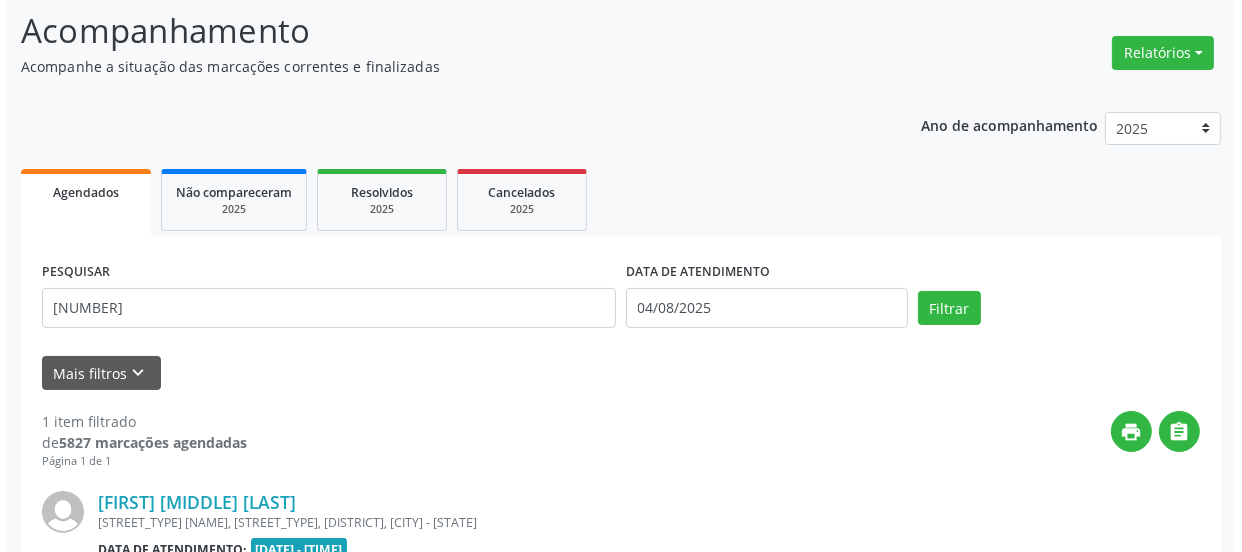 scroll, scrollTop: 352, scrollLeft: 0, axis: vertical 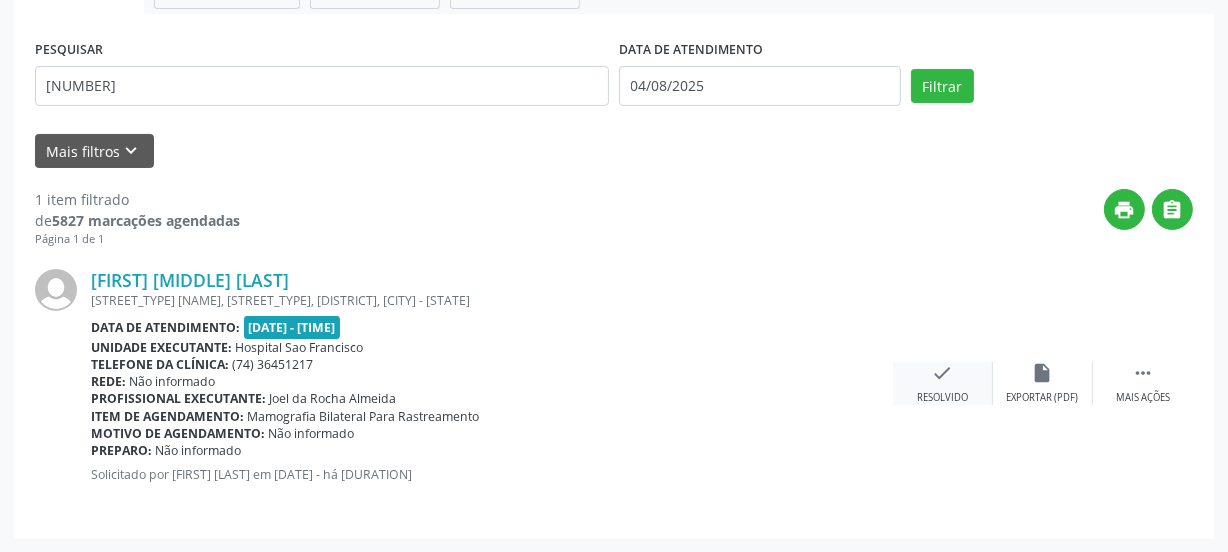 click on "check
Resolvido" at bounding box center [943, 383] 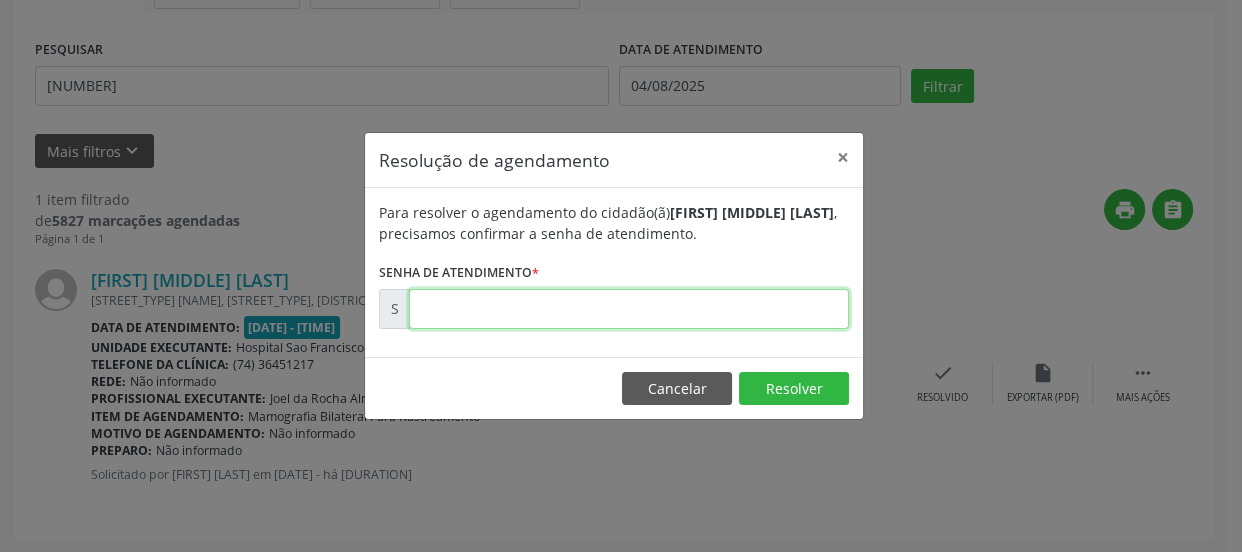 click at bounding box center (629, 309) 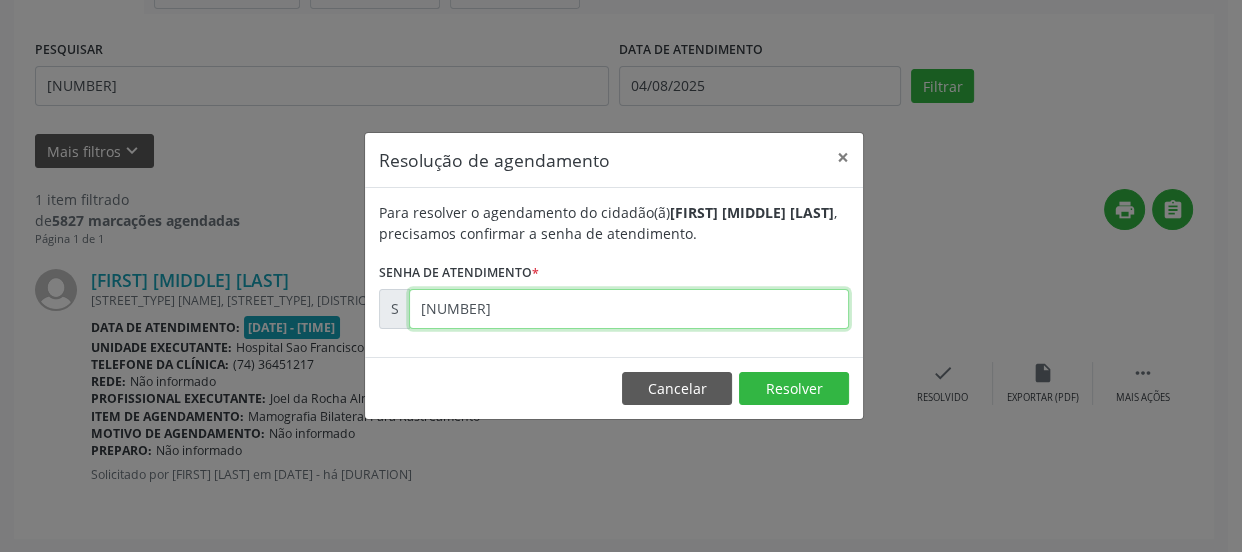 type on "00168163" 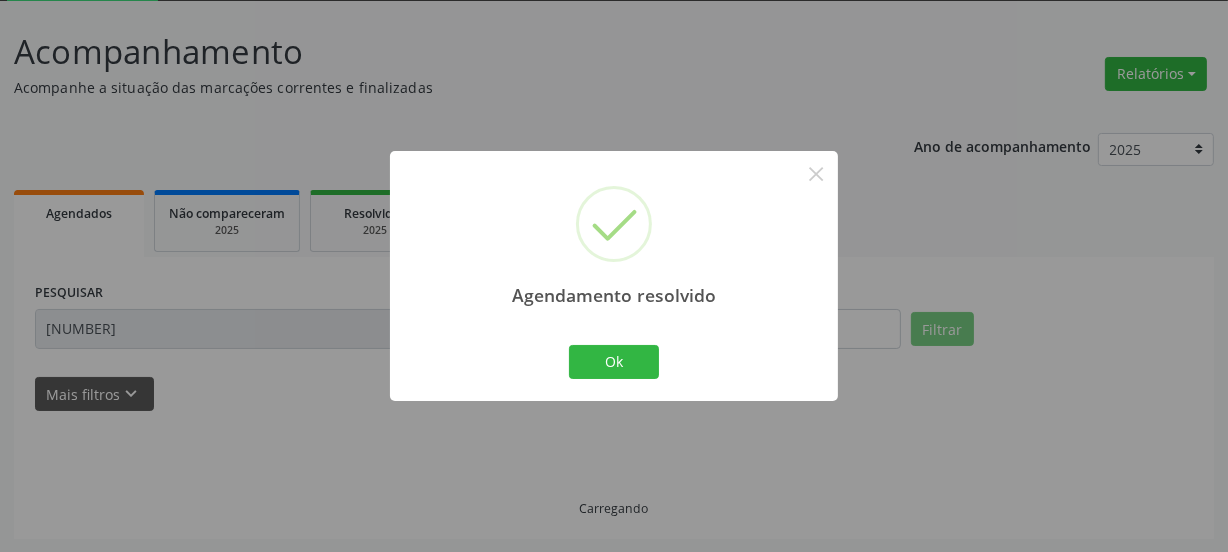 scroll, scrollTop: 65, scrollLeft: 0, axis: vertical 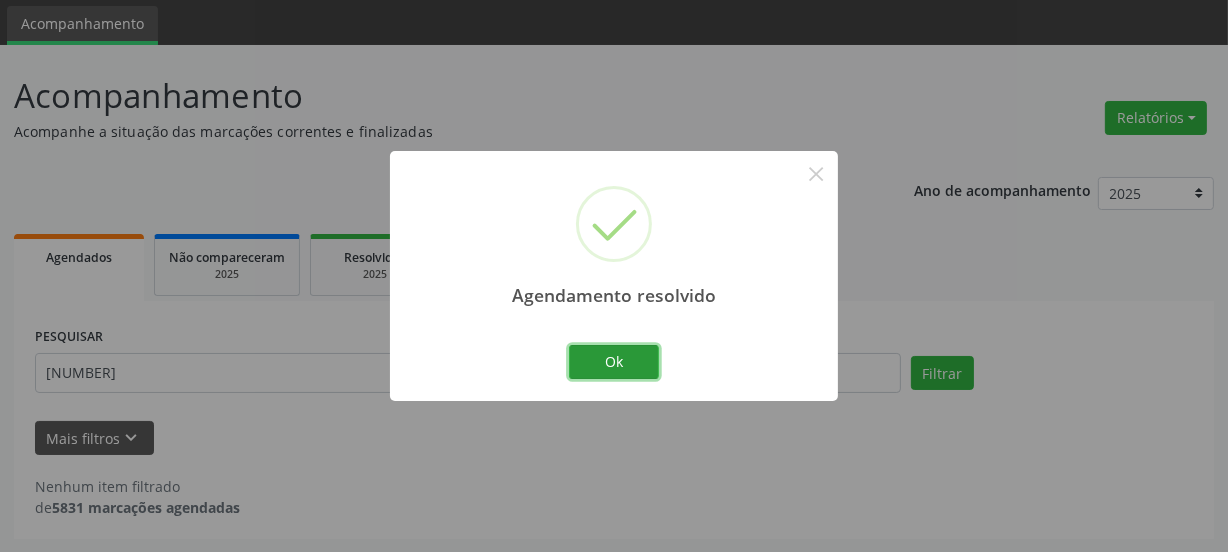 click on "Ok" at bounding box center [614, 362] 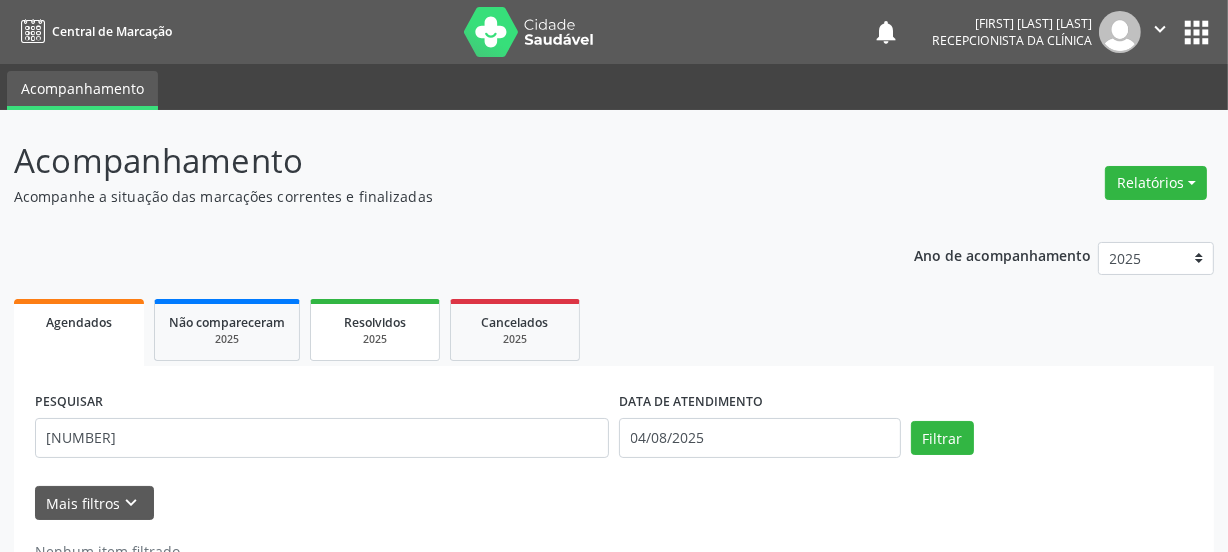 scroll, scrollTop: 65, scrollLeft: 0, axis: vertical 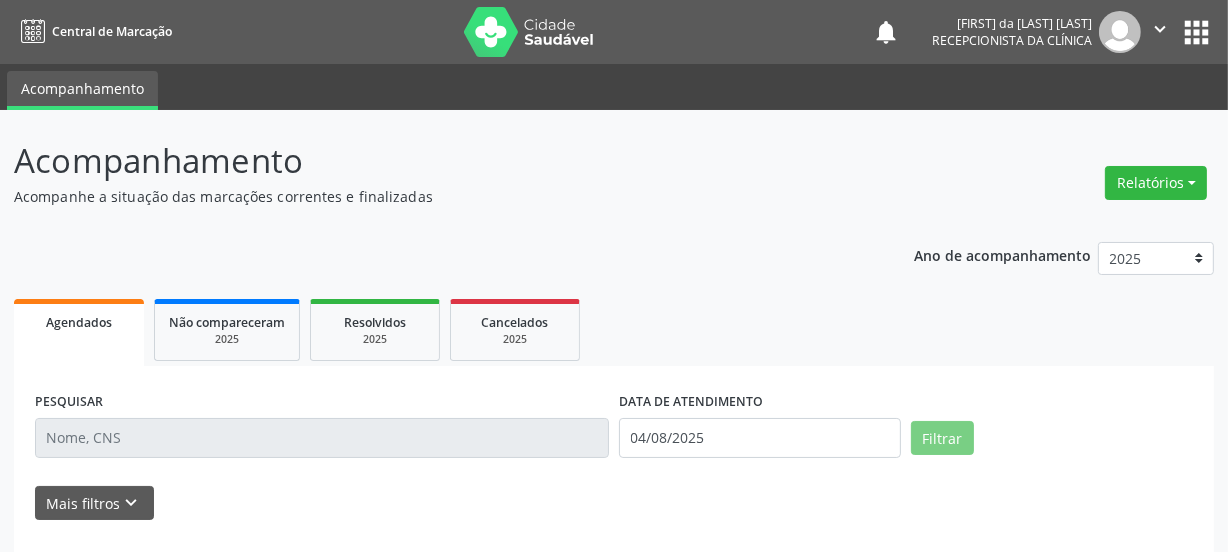 click at bounding box center [322, 438] 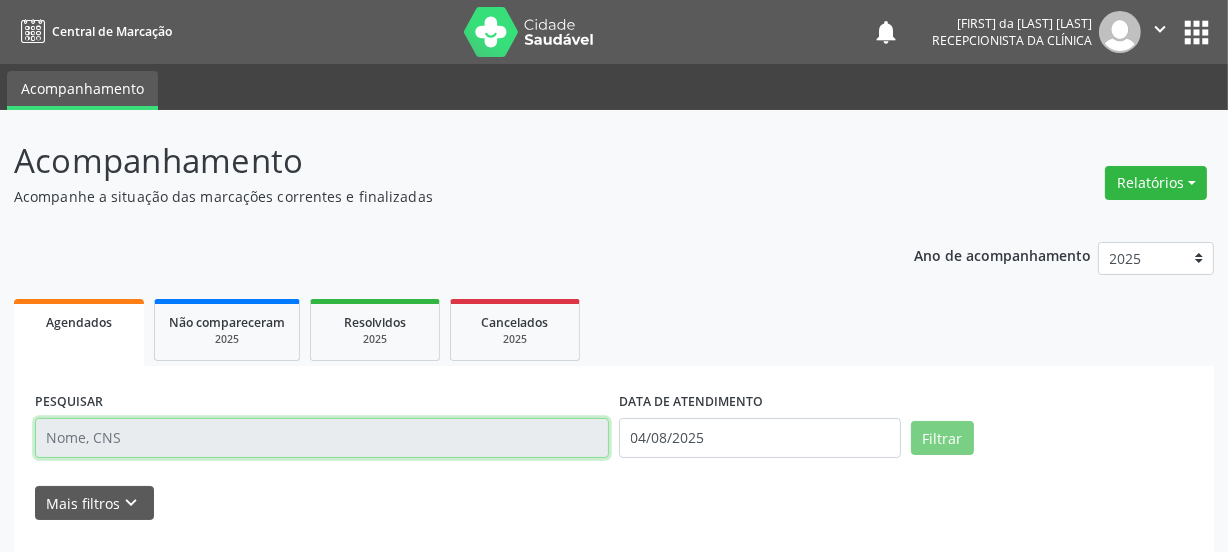 click at bounding box center [322, 438] 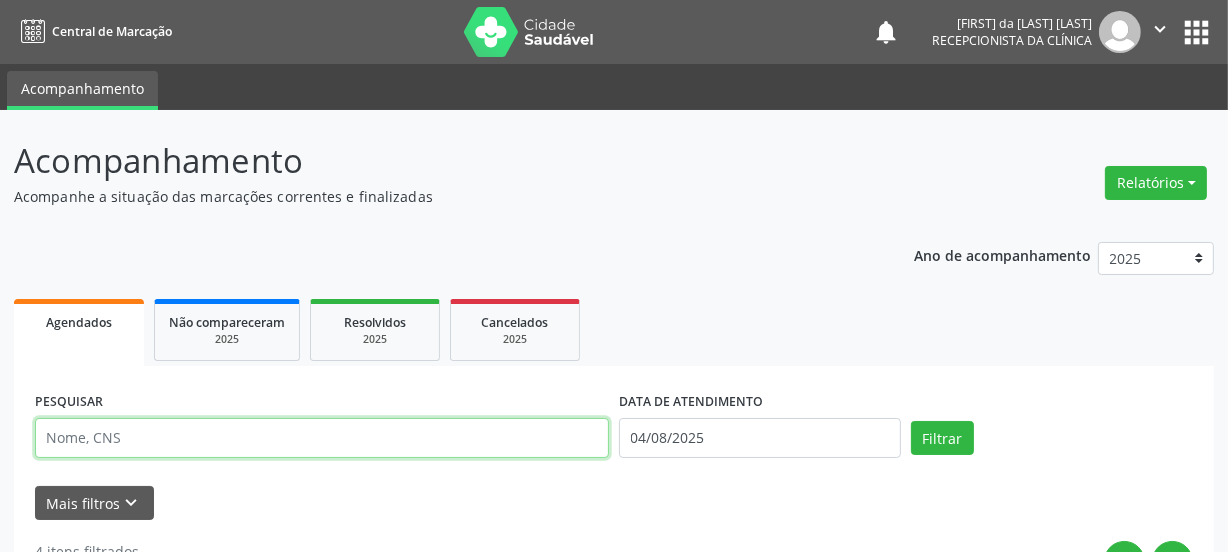 click at bounding box center [322, 438] 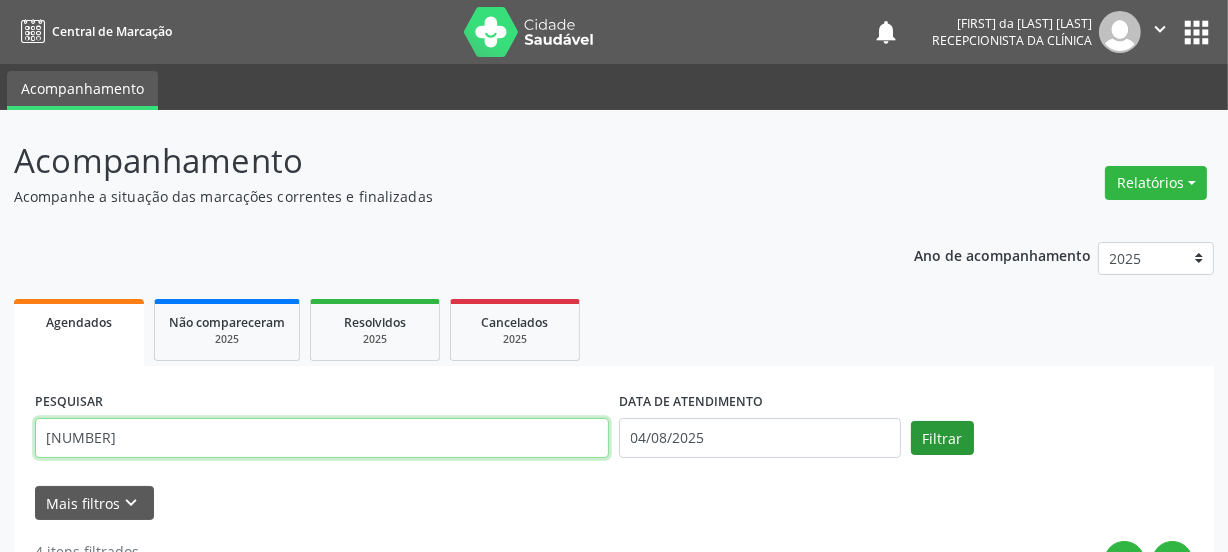 type on "704100152621071" 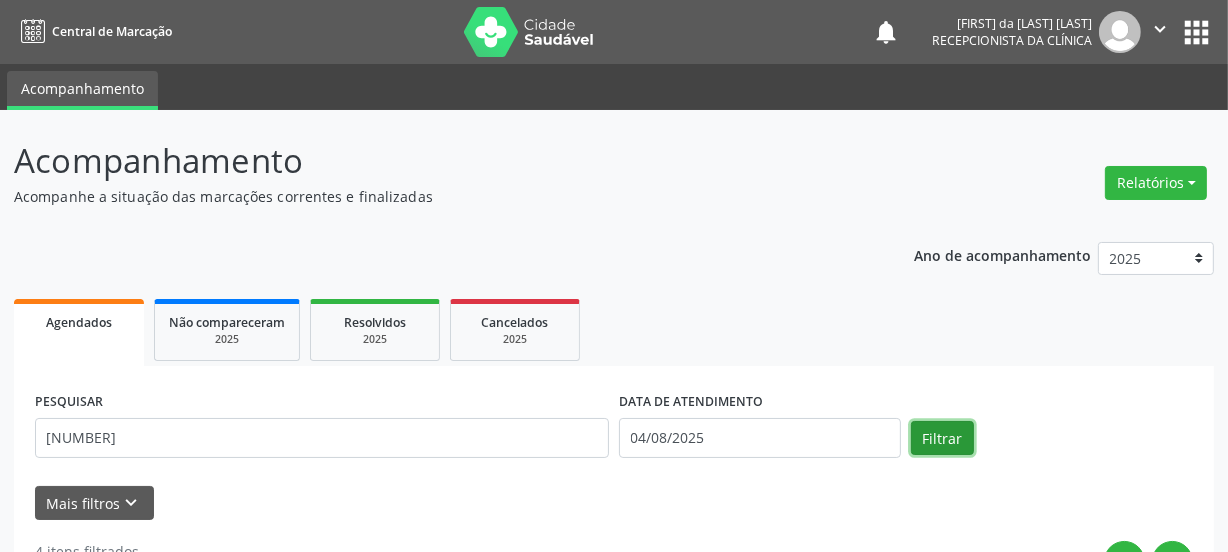 click on "Filtrar" at bounding box center (942, 438) 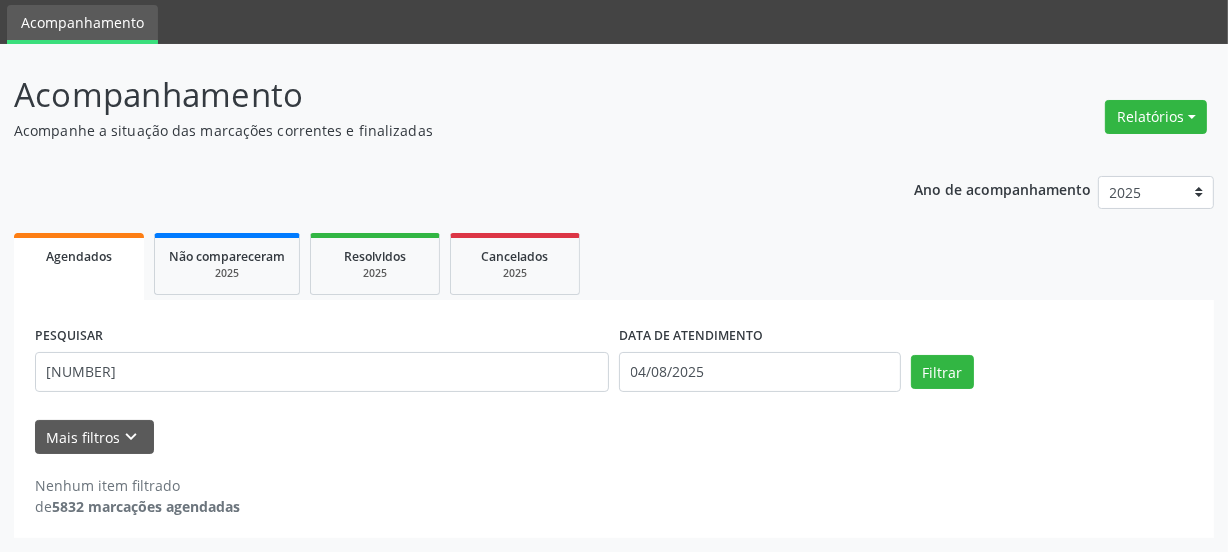 scroll, scrollTop: 65, scrollLeft: 0, axis: vertical 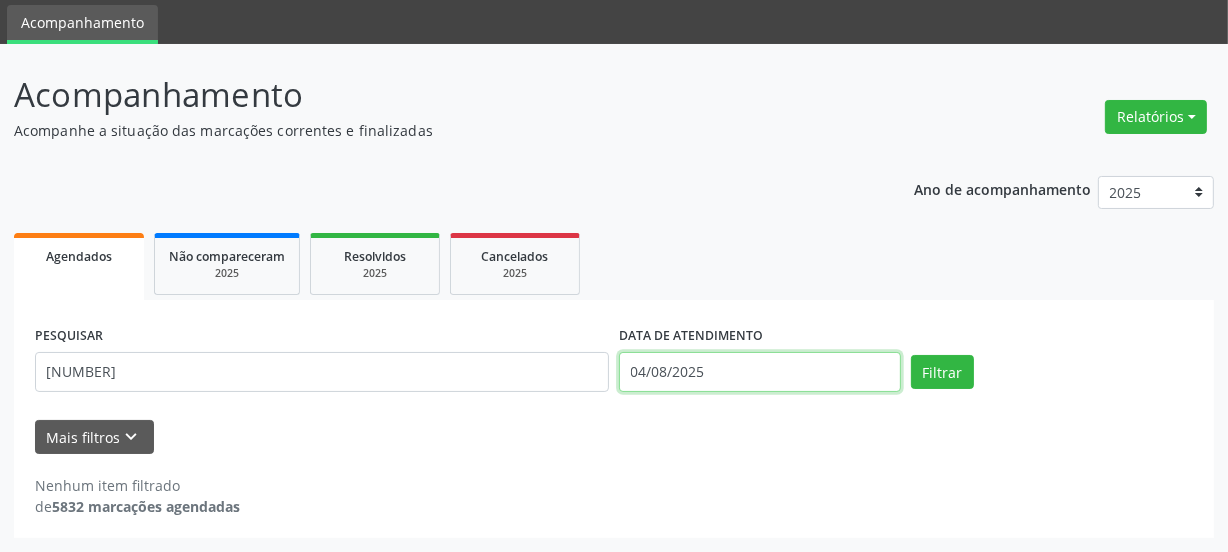 click on "Central de Marcação
notifications
Raissa da Silva Ferreira
Recepcionista da clínica

Configurações
Sair
apps
Acompanhamento
Acompanhamento
Acompanhe a situação das marcações correntes e finalizadas
Relatórios
Agendamentos
Procedimentos realizados
Ano de acompanhamento
2025 2024 2023   Agendados   Não compareceram
2025
Resolvidos
2025
Cancelados
2025
PESQUISAR
704100152621071
DATA DE ATENDIMENTO
04/08/2025
Filtrar
UNIDADE DE REFERÊNCIA
Selecione uma UBS
Todas as UBS   Unidade Basica de Saude da Familia Dr Paulo Sudre   Centro de Enfrentamento Para Covid 19 de Campo Formoso   Central de Marcacao de Consultas e Exames de Campo Formoso   Vigilancia em Saude de Campo Formoso" at bounding box center [614, 210] 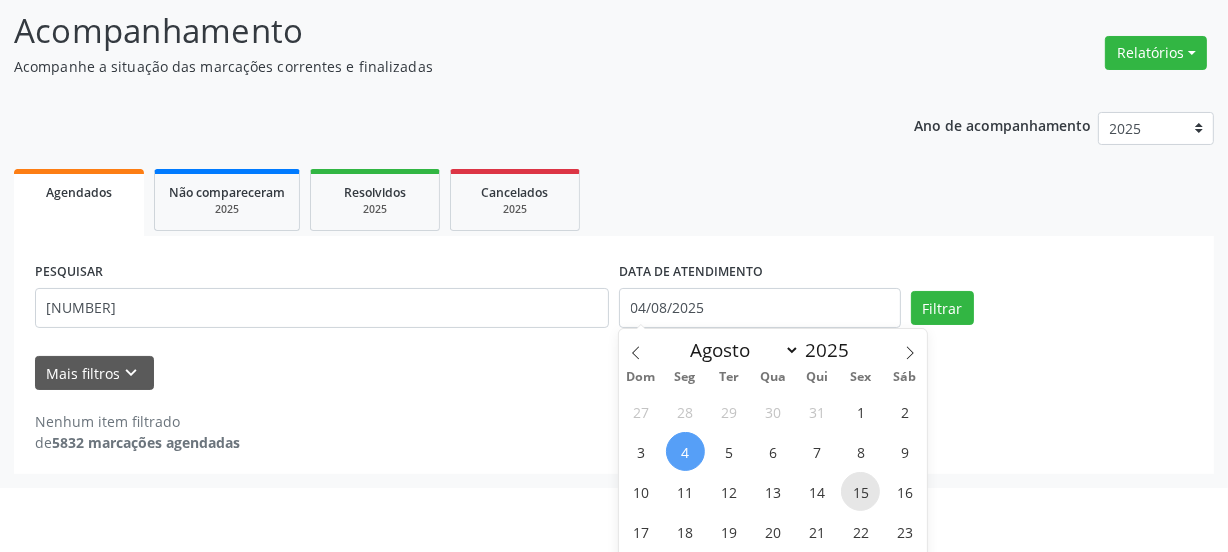 click on "15" at bounding box center (860, 491) 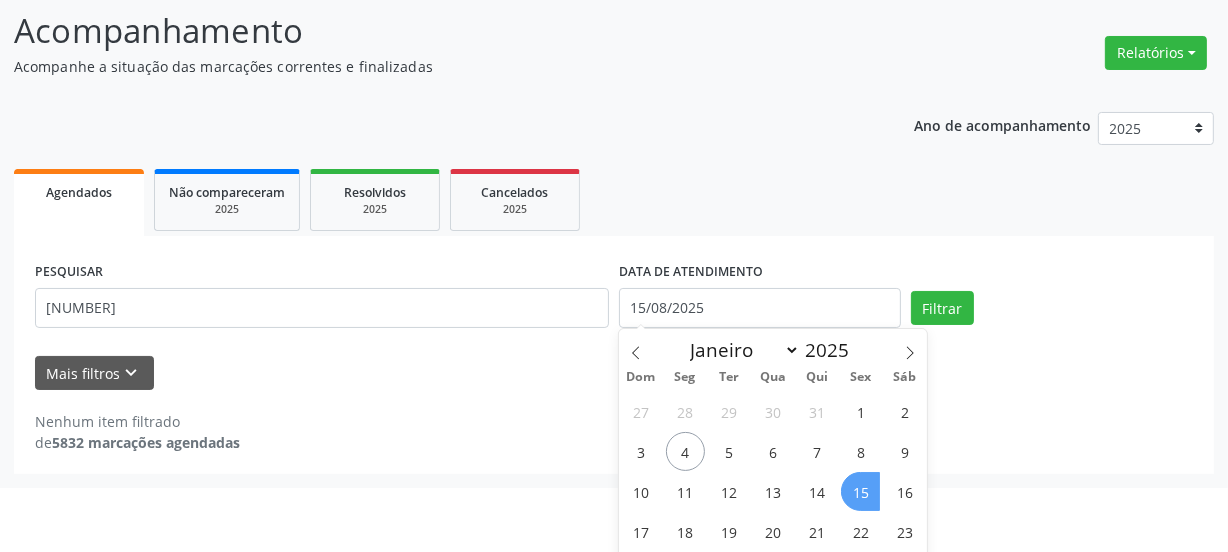 click on "15" at bounding box center (860, 491) 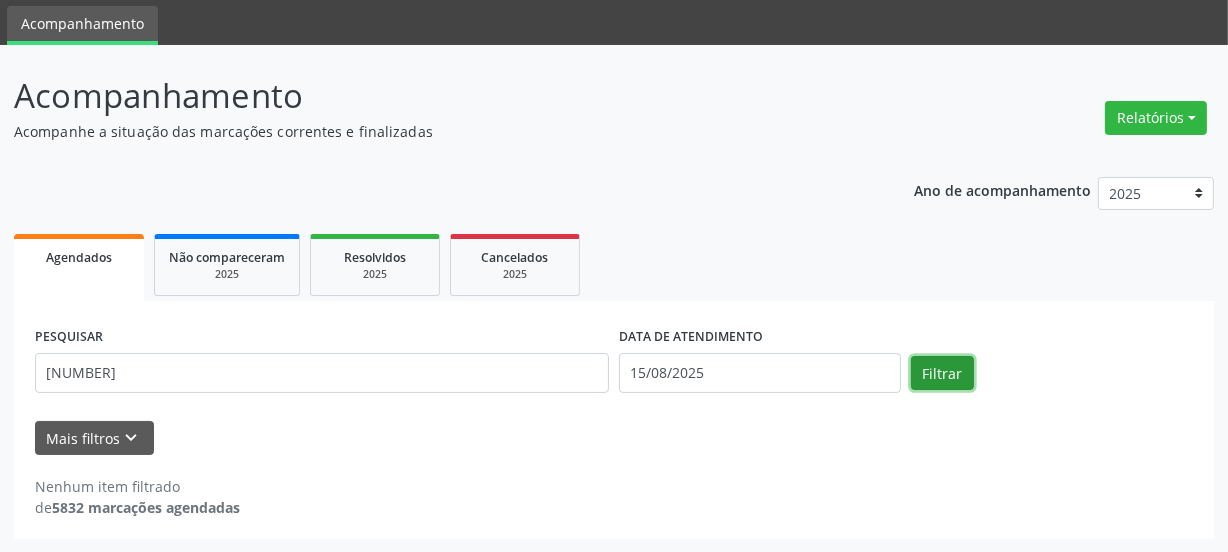 click on "Filtrar" at bounding box center [942, 373] 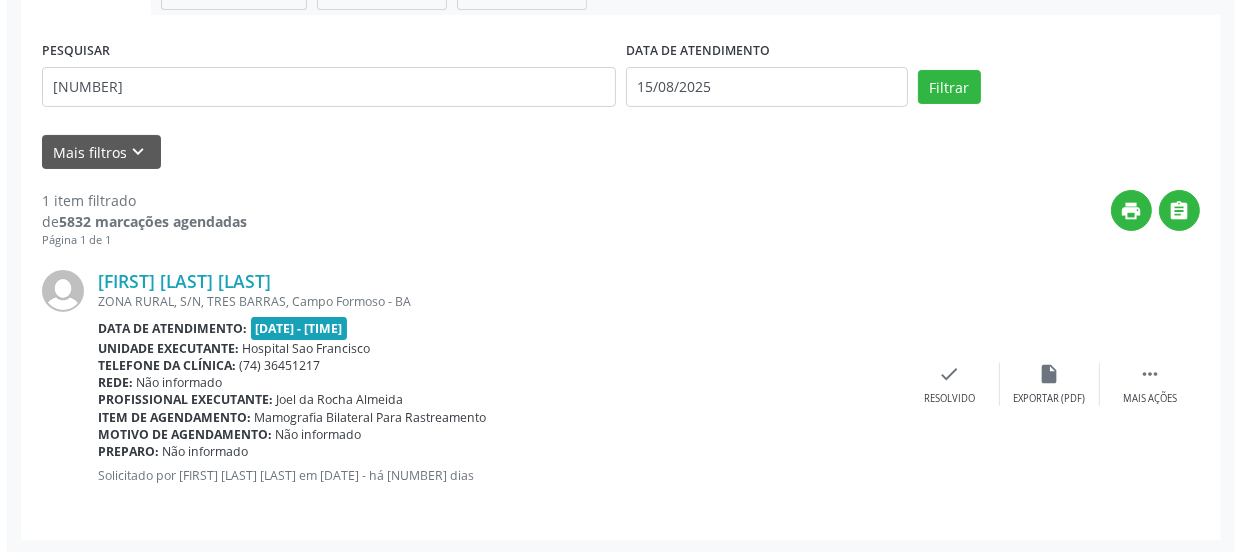 scroll, scrollTop: 352, scrollLeft: 0, axis: vertical 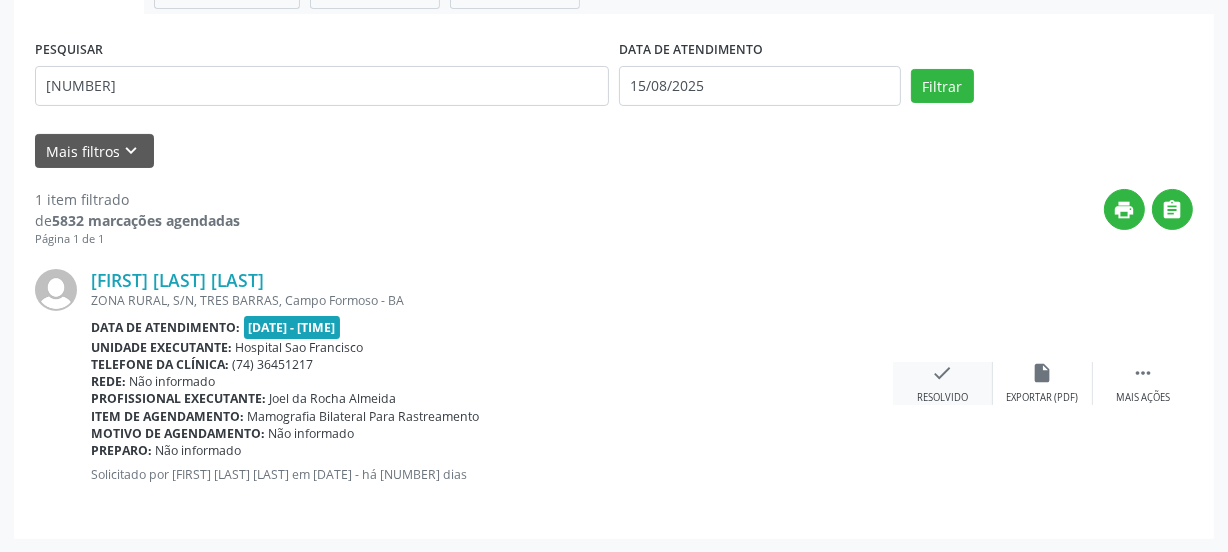 click on "check
Resolvido" at bounding box center (943, 383) 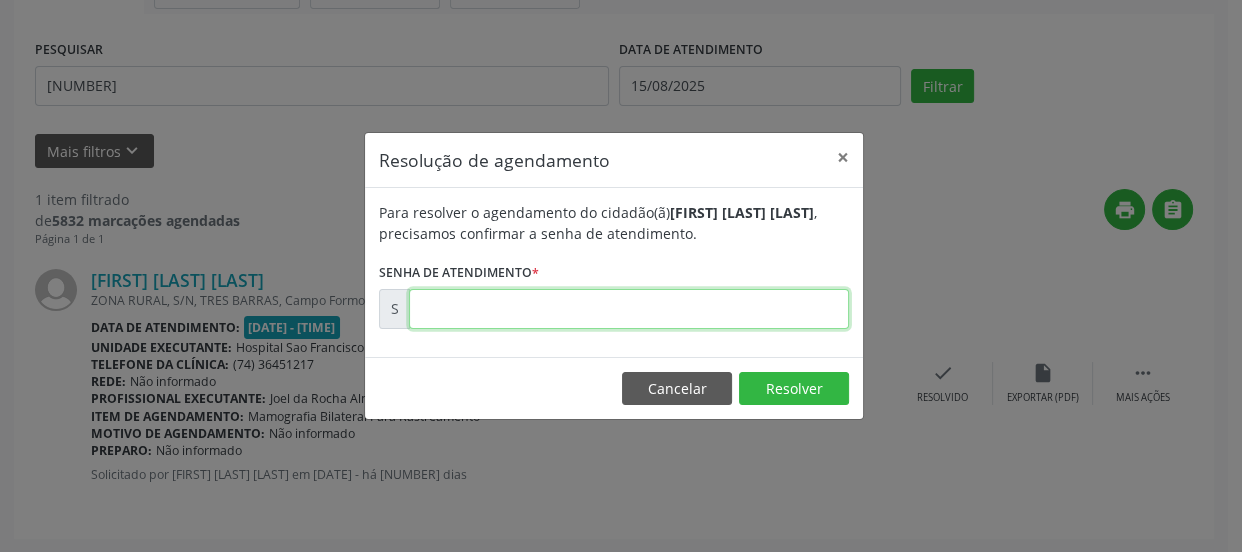 click at bounding box center (629, 309) 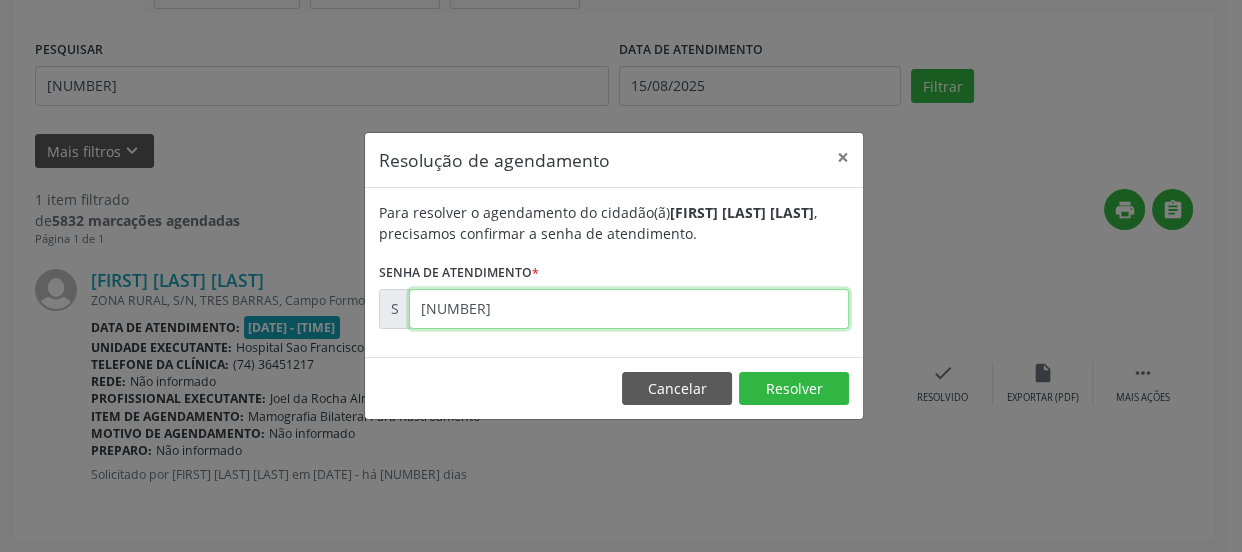 type on "00169381" 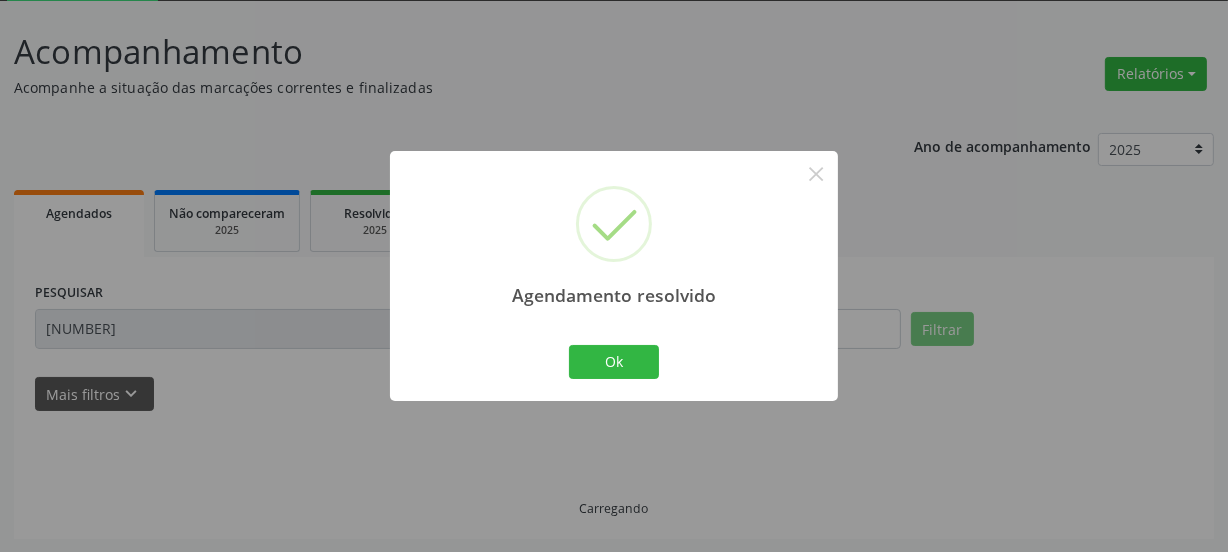 scroll, scrollTop: 65, scrollLeft: 0, axis: vertical 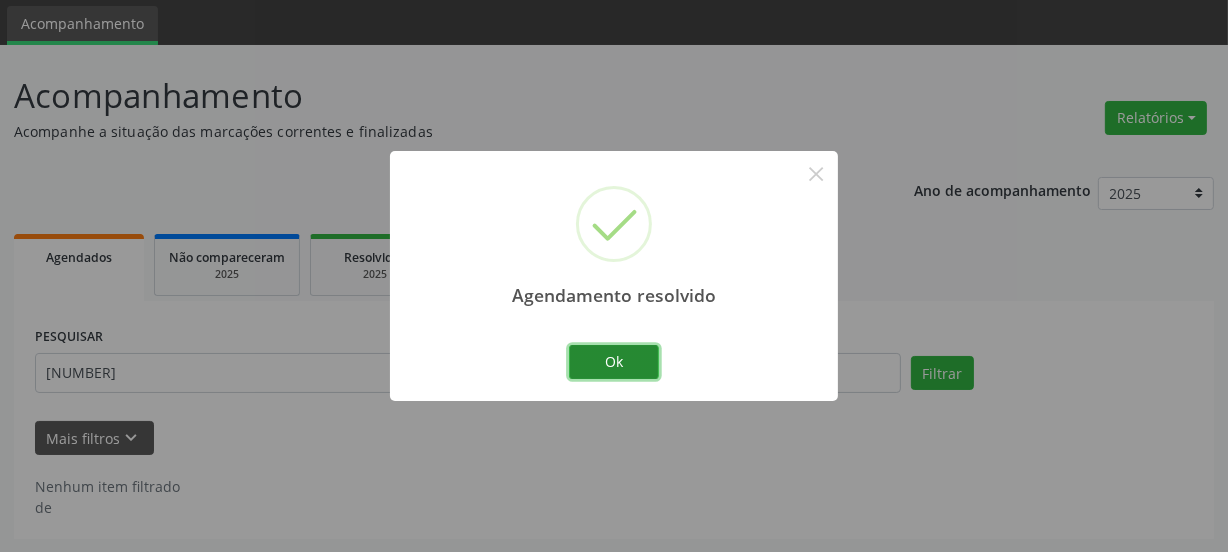 drag, startPoint x: 606, startPoint y: 355, endPoint x: 598, endPoint y: 346, distance: 12.0415945 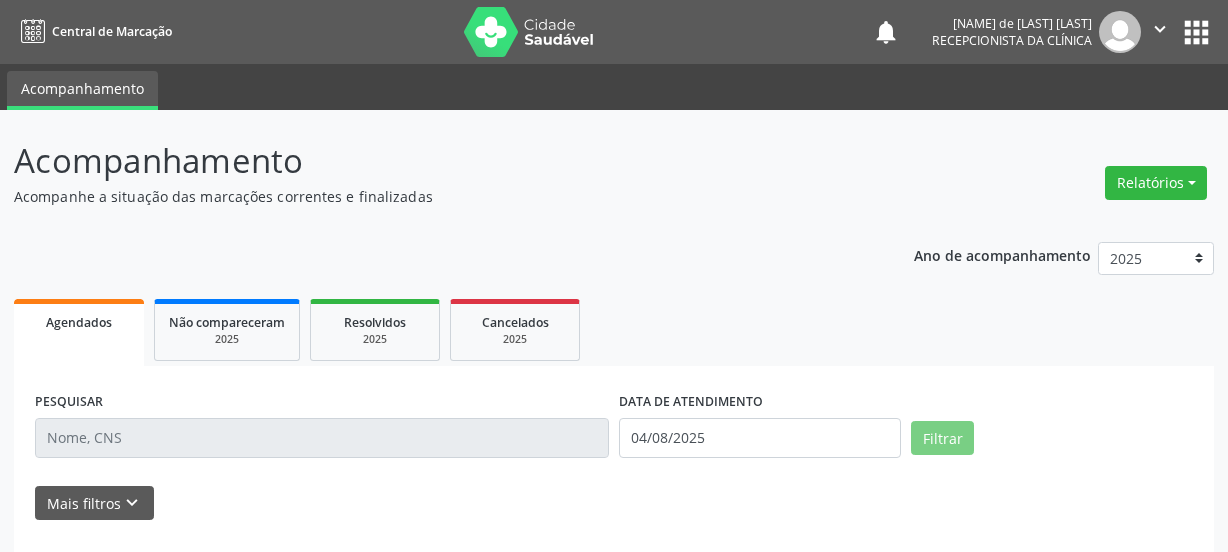 scroll, scrollTop: 0, scrollLeft: 0, axis: both 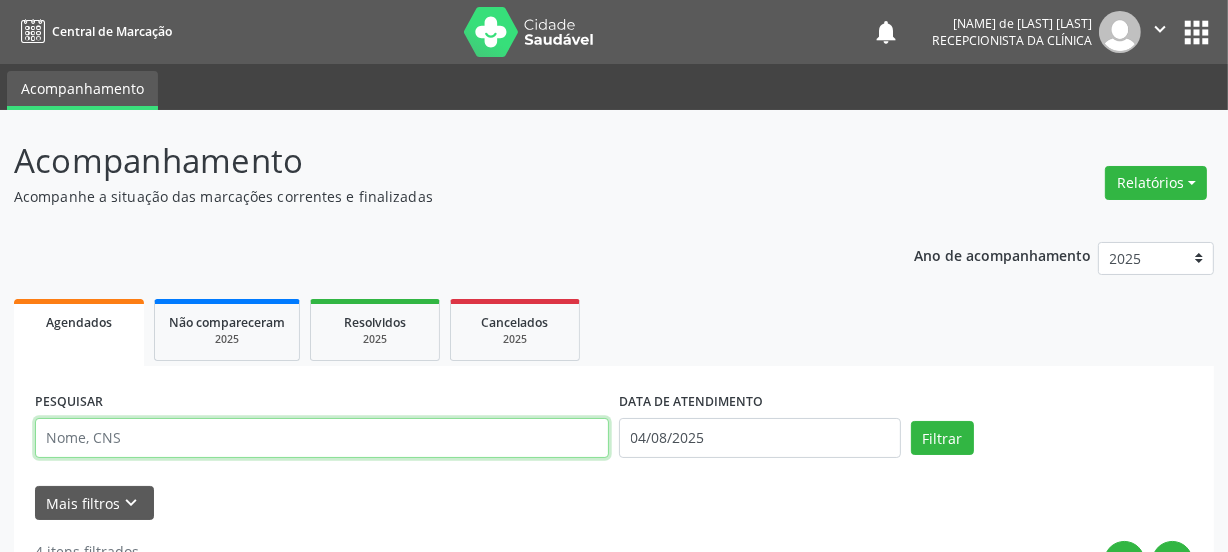 click at bounding box center (322, 438) 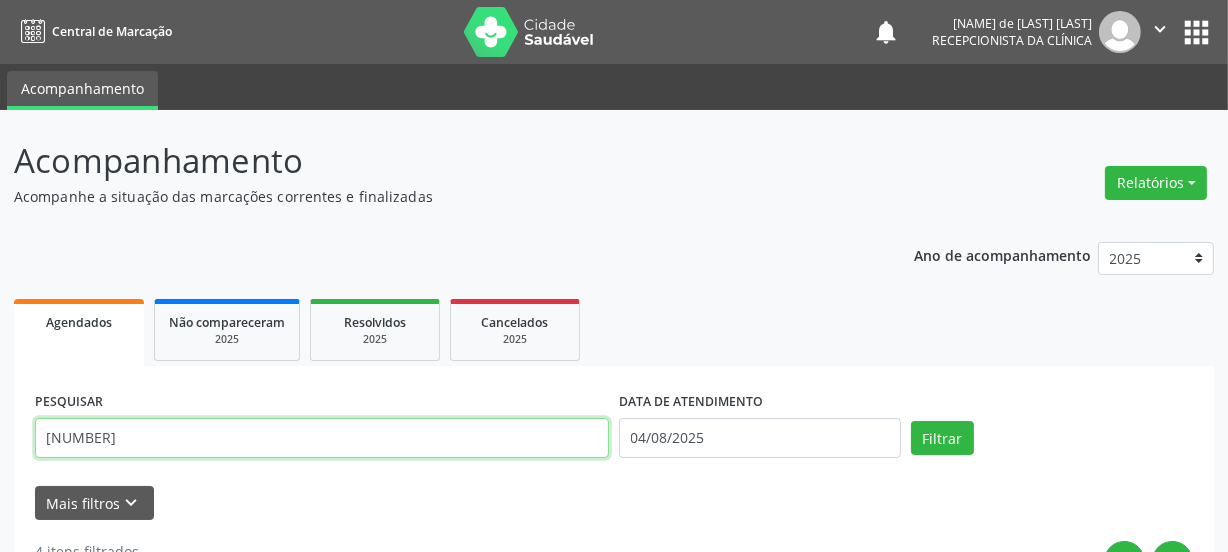 type on "[NUMBER]" 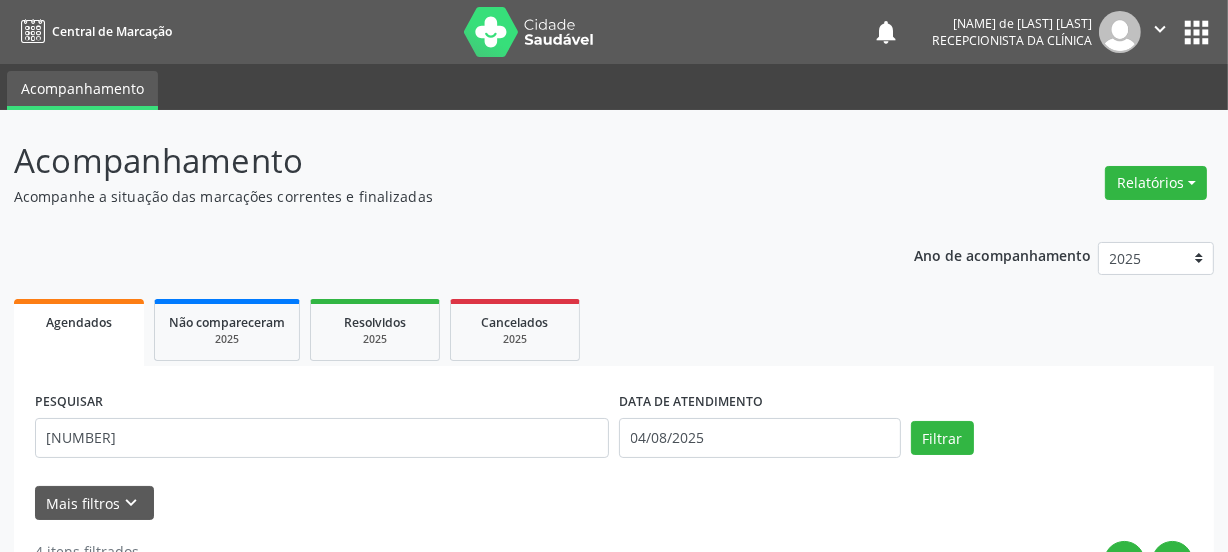 click on "Filtrar" at bounding box center (1052, 438) 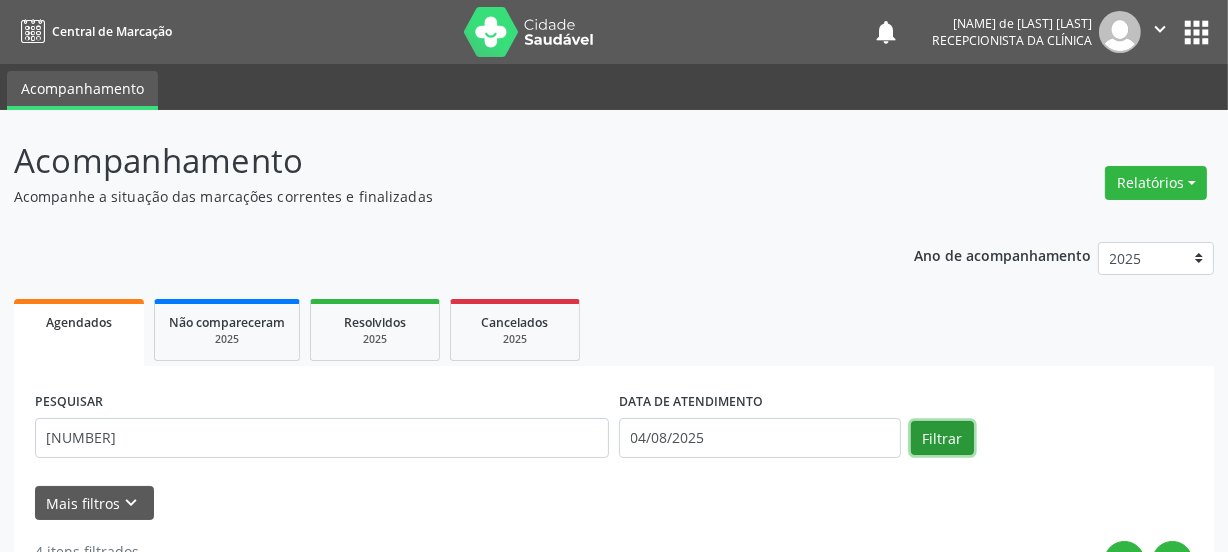 click on "Filtrar" at bounding box center [942, 438] 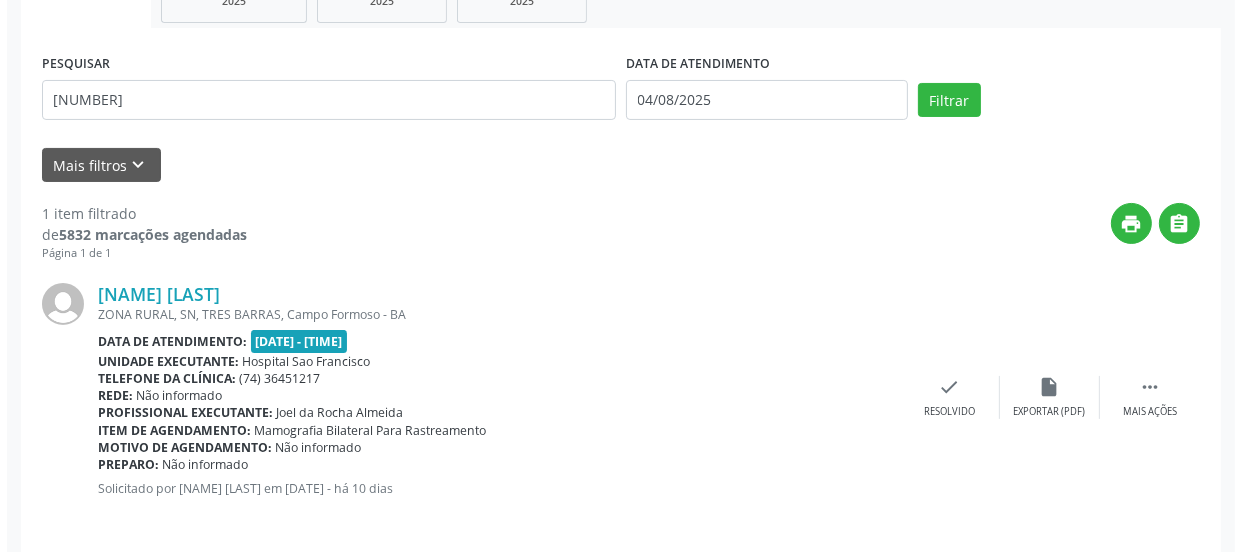 scroll, scrollTop: 352, scrollLeft: 0, axis: vertical 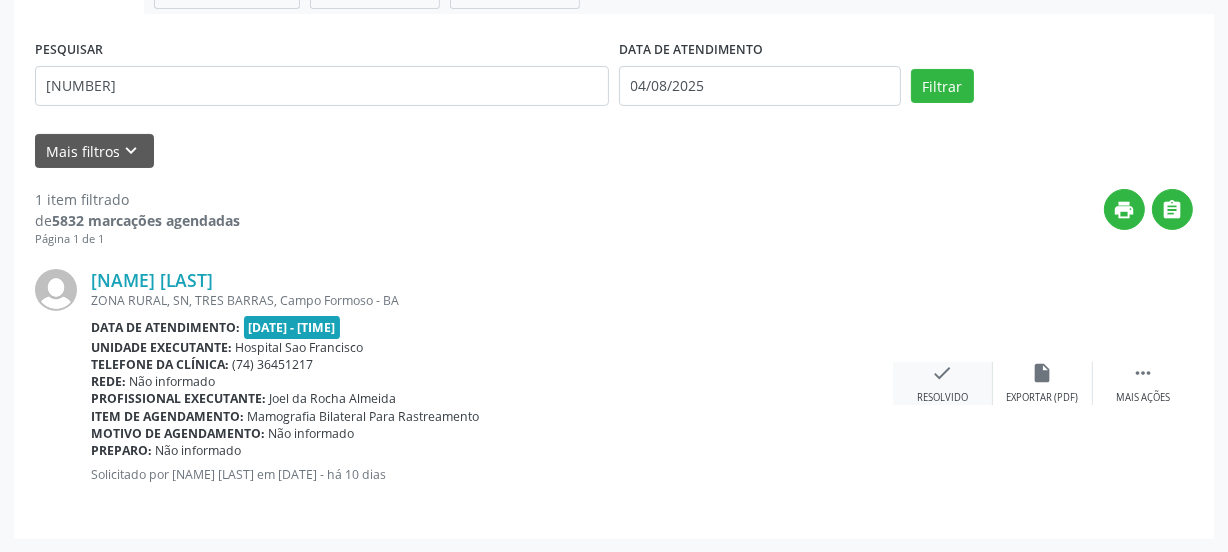 click on "check
Resolvido" at bounding box center (943, 383) 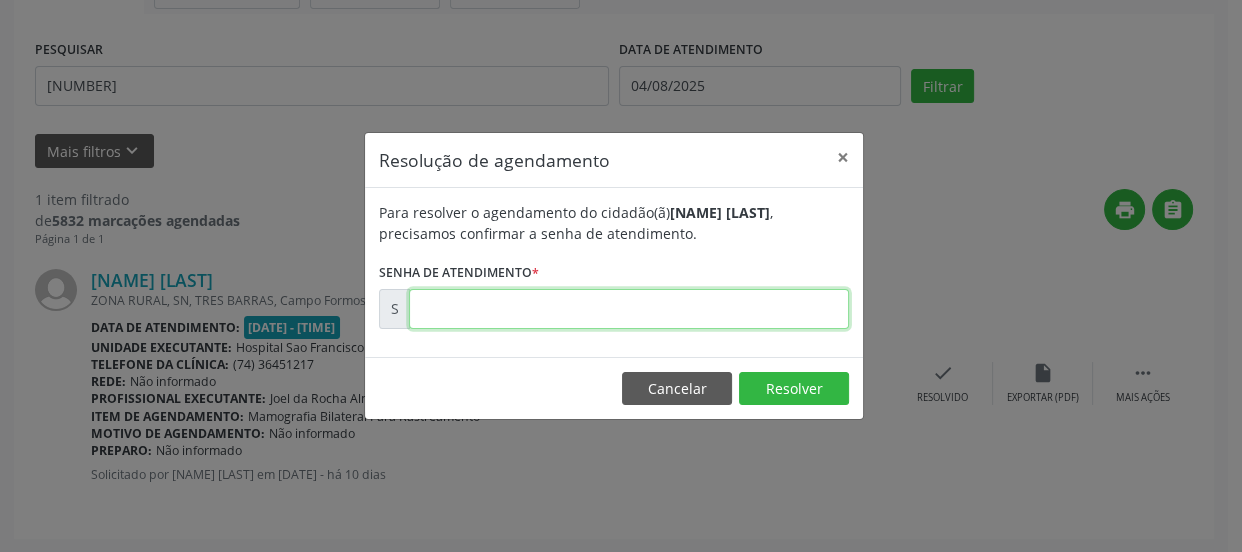 click at bounding box center (629, 309) 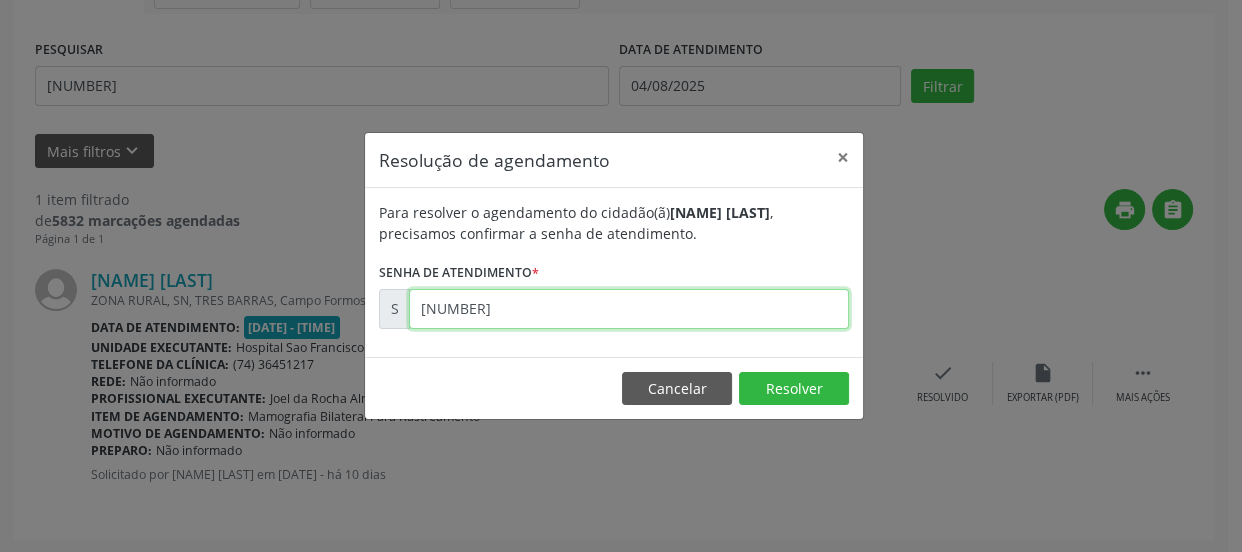 type on "00168152" 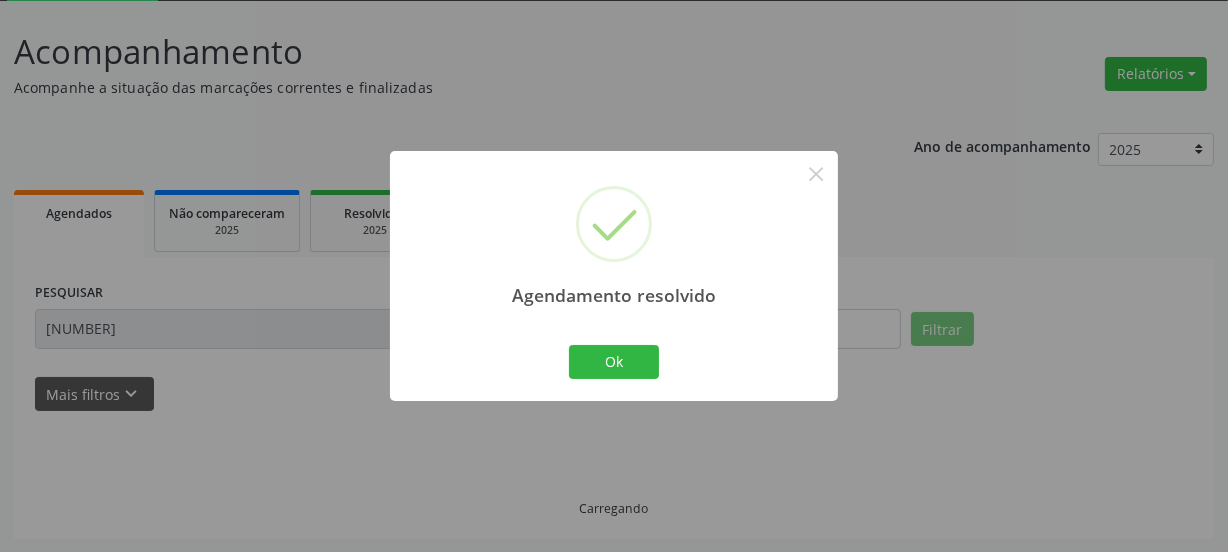 scroll, scrollTop: 65, scrollLeft: 0, axis: vertical 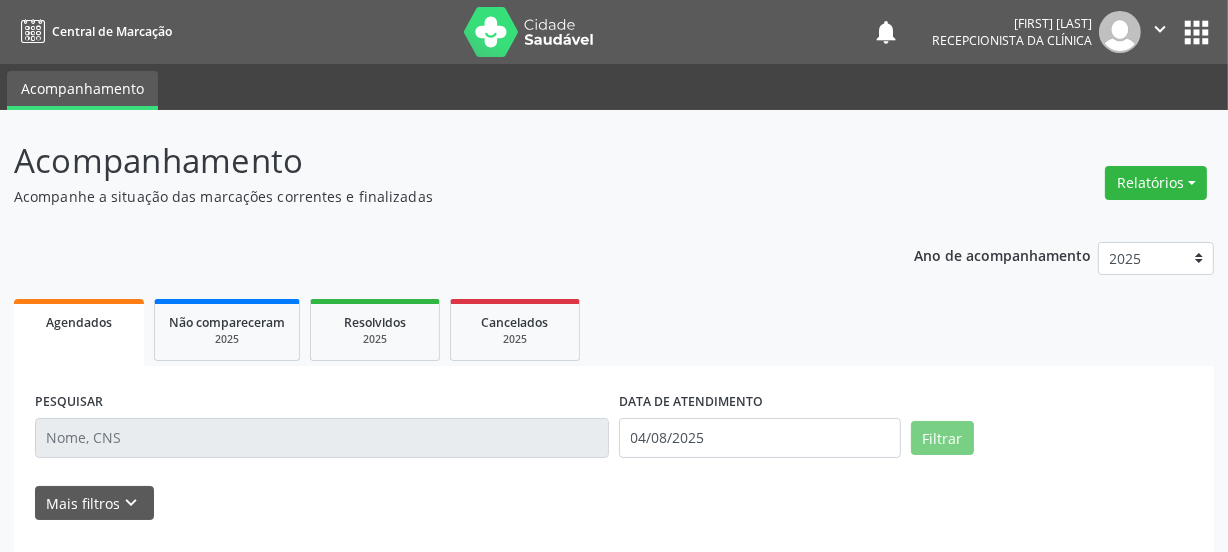 click at bounding box center [322, 438] 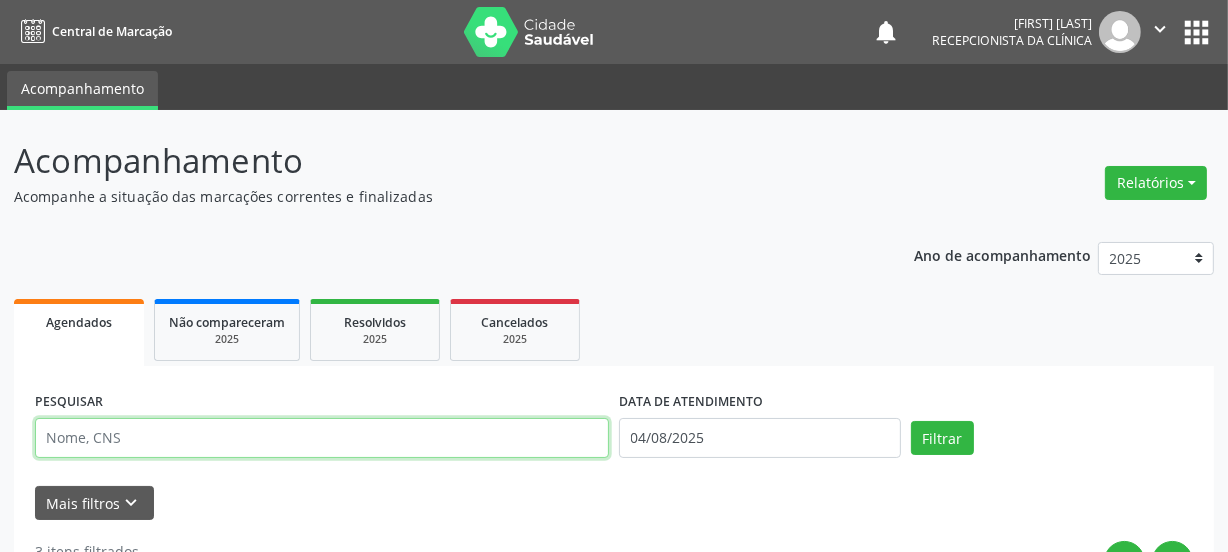 click at bounding box center (322, 438) 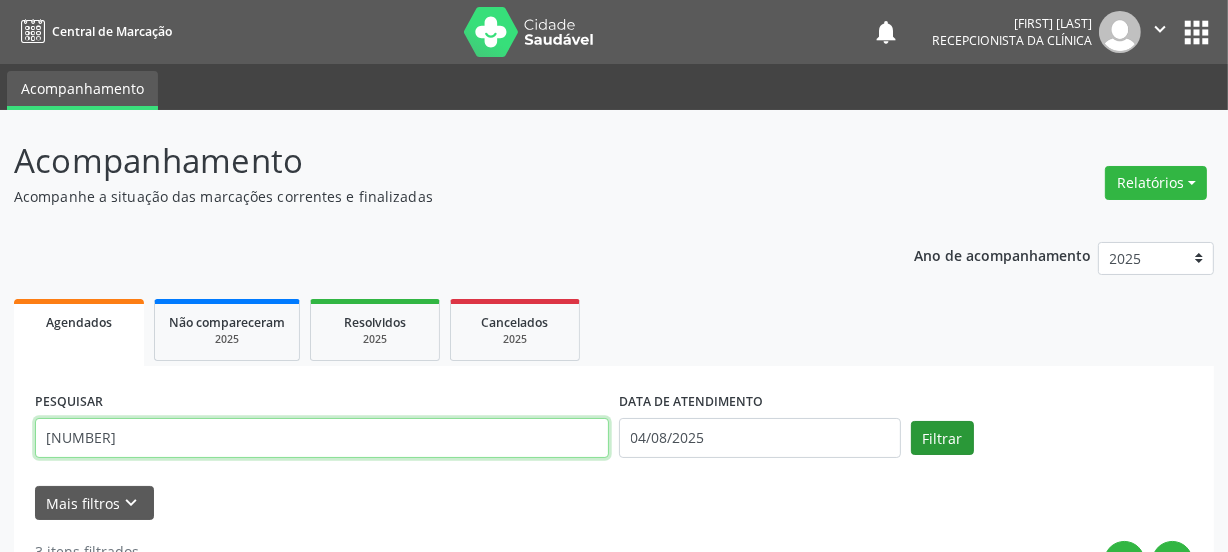 type on "703004885890577" 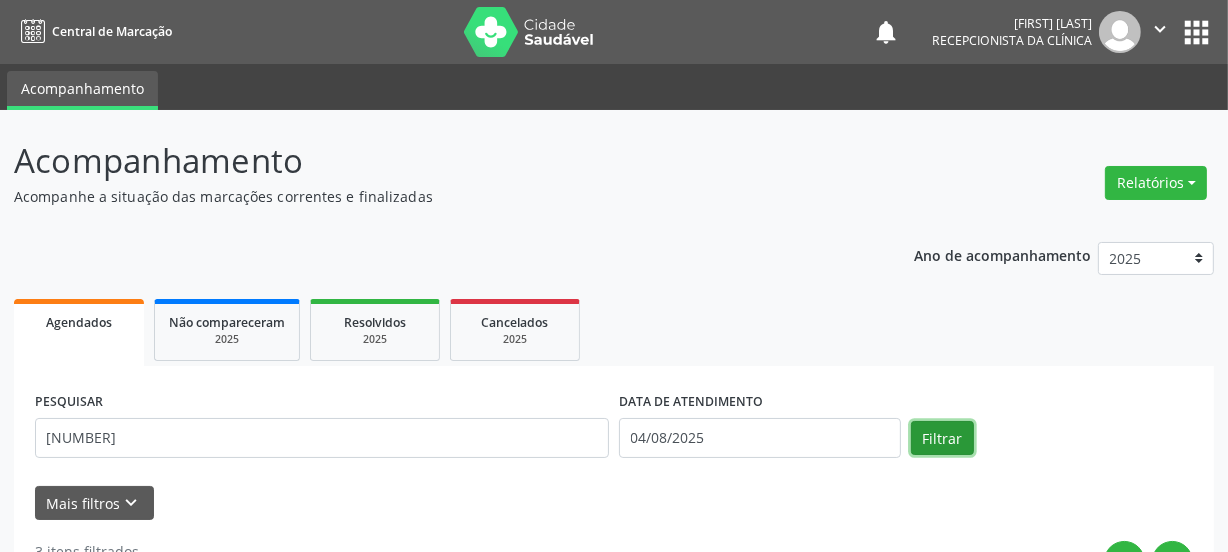 drag, startPoint x: 939, startPoint y: 441, endPoint x: 600, endPoint y: 316, distance: 361.3115 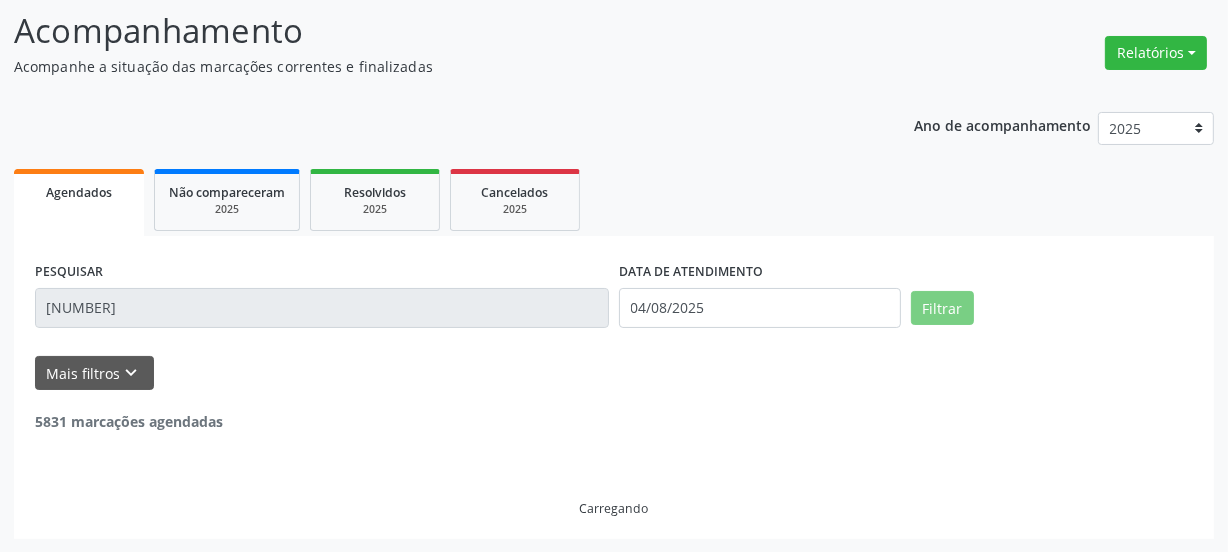 scroll, scrollTop: 65, scrollLeft: 0, axis: vertical 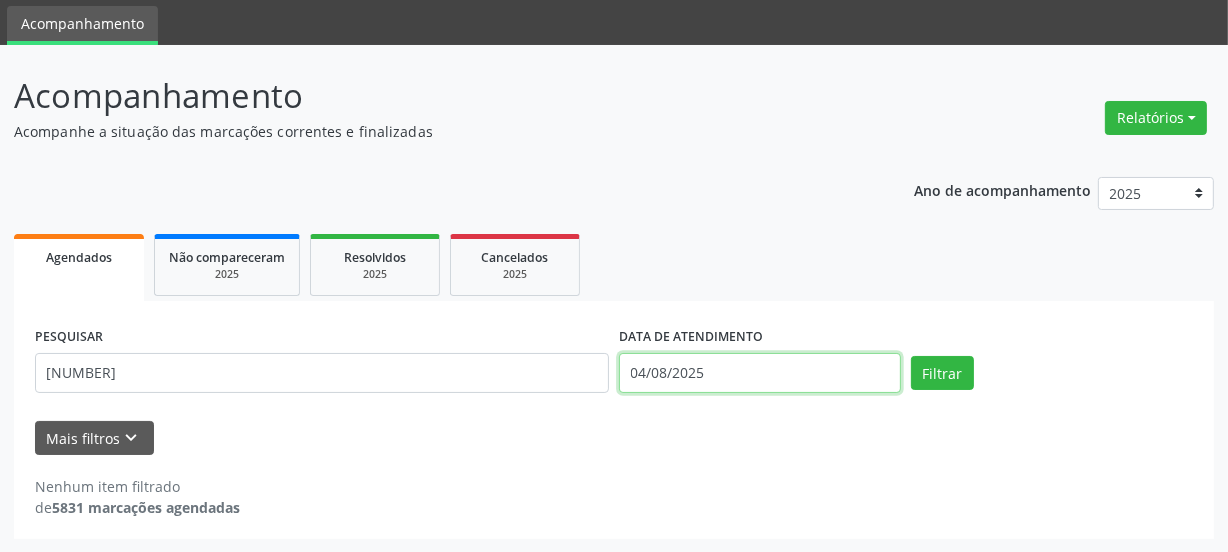 click on "Central de Marcação
notifications
Raissa da Silva Ferreira
Recepcionista da clínica

Configurações
Sair
apps
Acompanhamento
Acompanhamento
Acompanhe a situação das marcações correntes e finalizadas
Relatórios
Agendamentos
Procedimentos realizados
Ano de acompanhamento
2025 2024 2023   Agendados   Não compareceram
2025
Resolvidos
2025
Cancelados
2025
PESQUISAR
703004885890577
DATA DE ATENDIMENTO
04/08/2025
Filtrar
UNIDADE DE REFERÊNCIA
Selecione uma UBS
Todas as UBS   Unidade Basica de Saude da Familia Dr Paulo Sudre   Centro de Enfrentamento Para Covid 19 de Campo Formoso   Central de Marcacao de Consultas e Exames de Campo Formoso   Vigilancia em Saude de Campo Formoso" at bounding box center (614, 211) 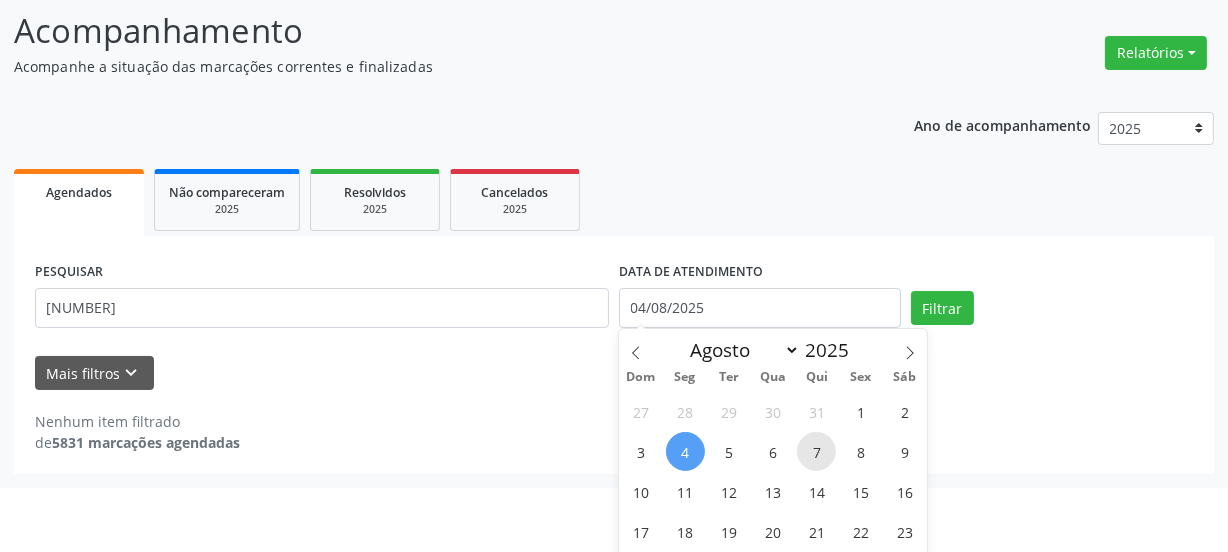 click on "7" at bounding box center (816, 451) 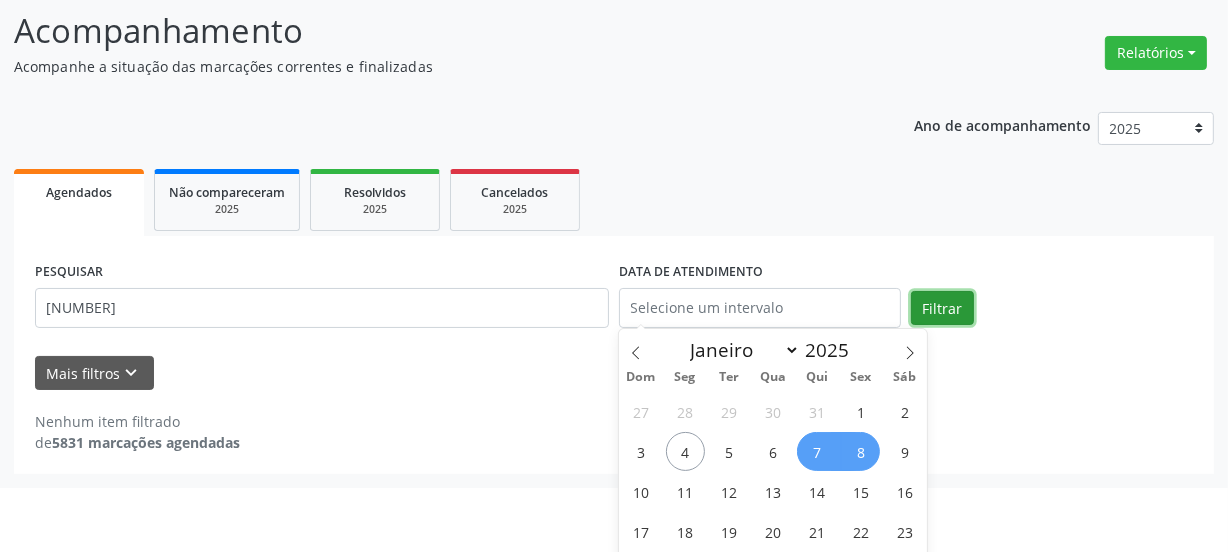 scroll, scrollTop: 65, scrollLeft: 0, axis: vertical 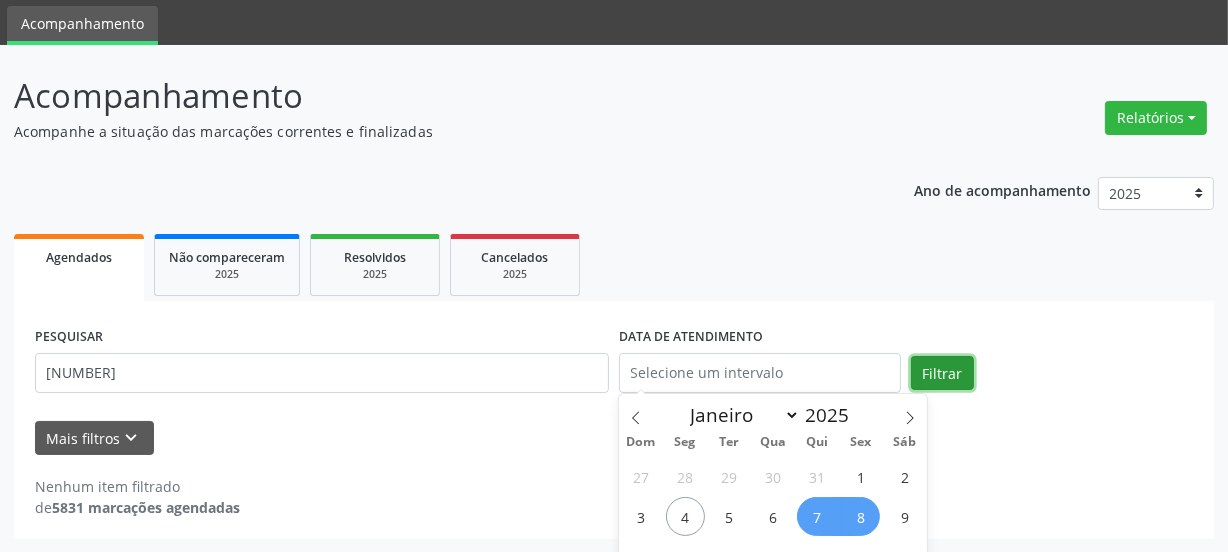 click on "PESQUISAR
703004885890577
DATA DE ATENDIMENTO
Filtrar
UNIDADE DE REFERÊNCIA
Selecione uma UBS
Todas as UBS   Unidade Basica de Saude da Familia Dr Paulo Sudre   Centro de Enfrentamento Para Covid 19 de Campo Formoso   Central de Marcacao de Consultas e Exames de Campo Formoso   Vigilancia em Saude de Campo Formoso   PSF Lage dos Negros III   P S da Familia do Povoado de Caraibas   Unidade Basica de Saude da Familia Maninho Ferreira   P S de Curral da Ponta Psf Oseas Manoel da Silva   Farmacia Basica   Unidade Basica de Saude da Familia de Brejao da Caatinga   P S da Familia do Povoado de Pocos   P S da Familia do Povoado de Tiquara   P S da Familia do Povoado de Sao Tome   P S de Lages dos Negros   P S da Familia do Povoado de Tuiutiba   P S de Curral Velho   Centro de Saude Mutirao   Caps Centro de Atencao Psicossocial   Unidade Odontologica Movel   Unidade Basica de Saude da Familia Limoeiro" at bounding box center [614, 420] 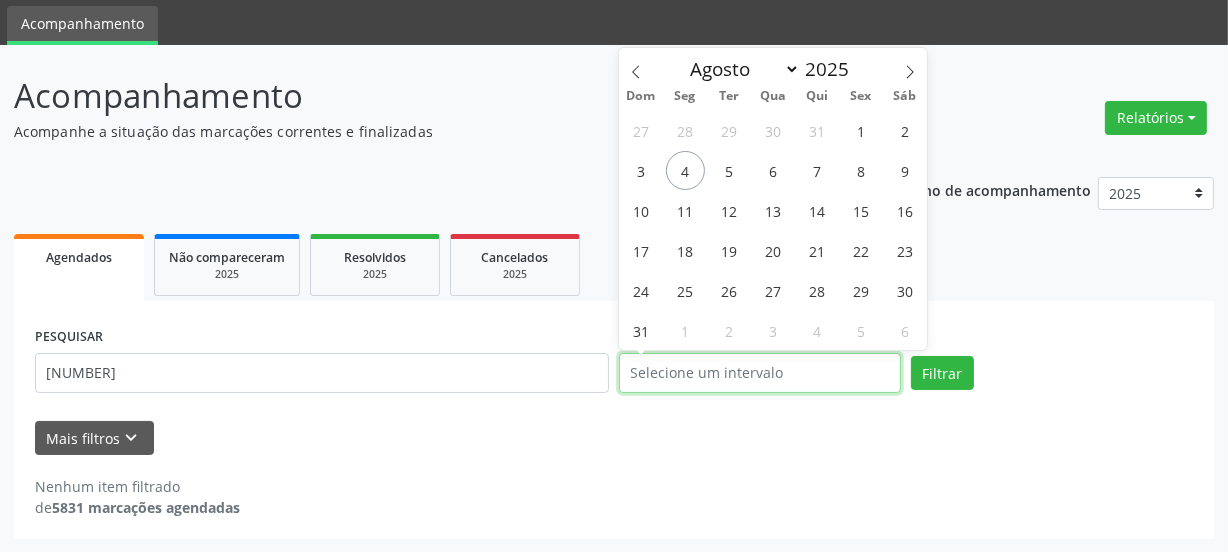 click at bounding box center (760, 373) 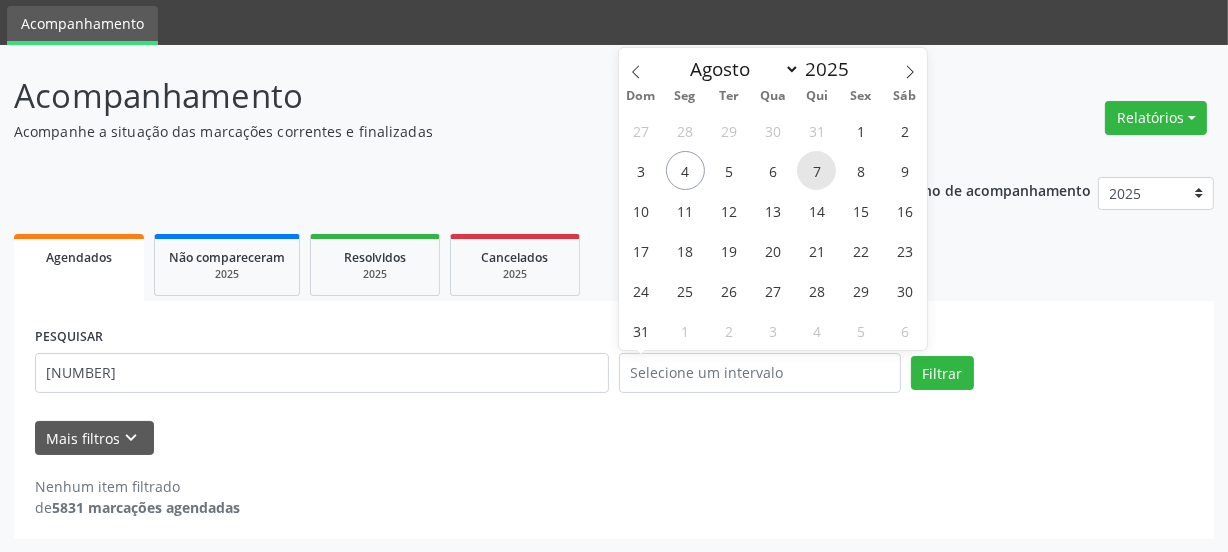 click on "7" at bounding box center (816, 170) 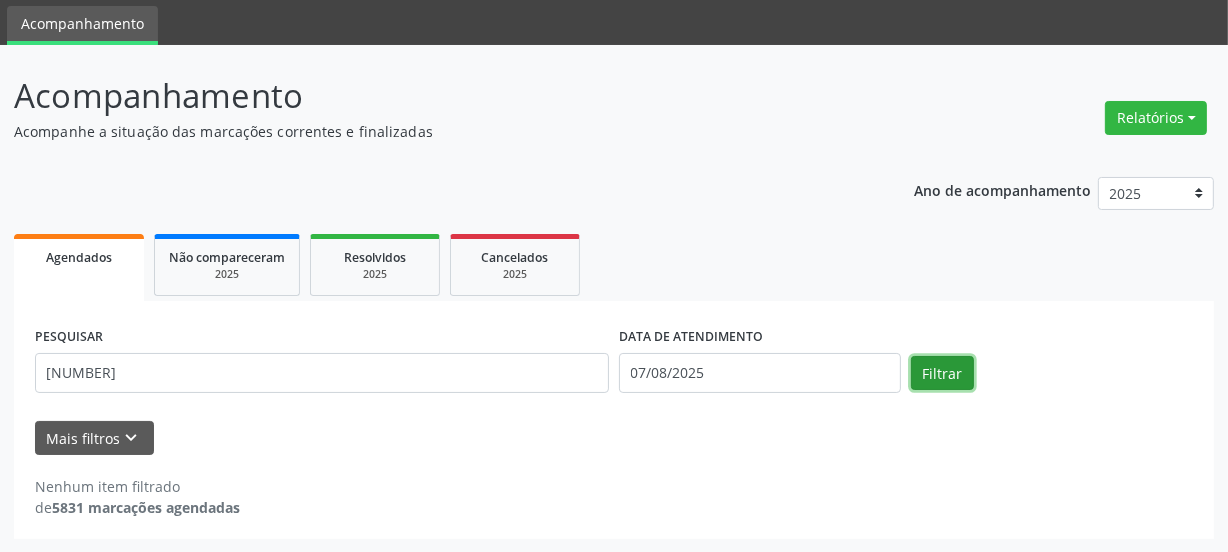 click on "Filtrar" at bounding box center [942, 373] 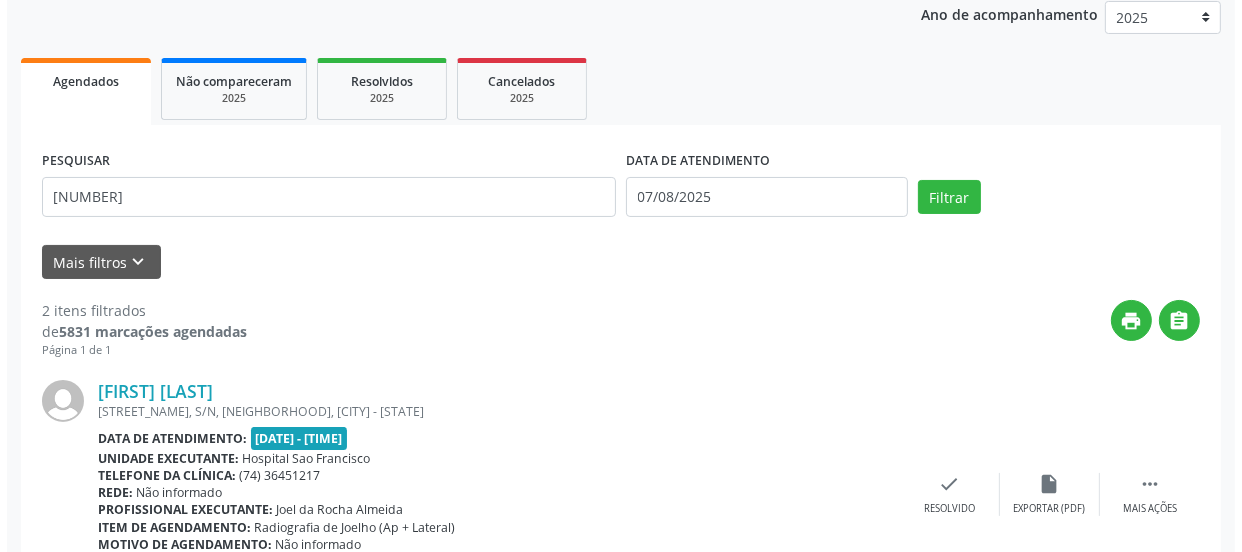 scroll, scrollTop: 623, scrollLeft: 0, axis: vertical 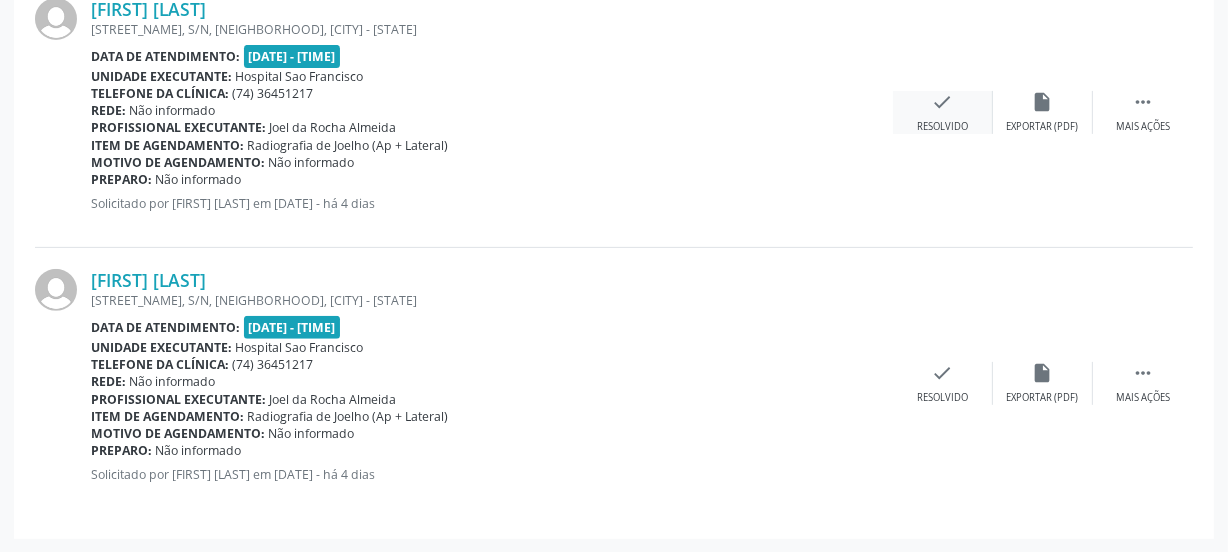 click on "check" at bounding box center (943, 102) 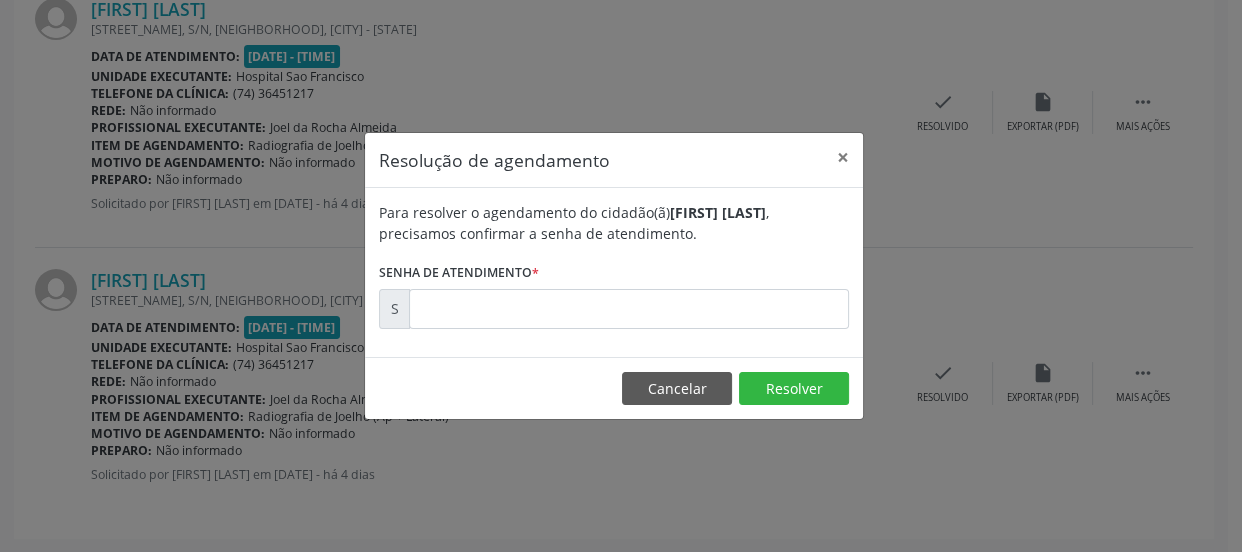 click on "Para resolver o agendamento do cidadão(ã)  Maria Eunice da Silva ,
precisamos confirmar a senha de atendimento.
Senha de atendimento
*
S" at bounding box center (614, 272) 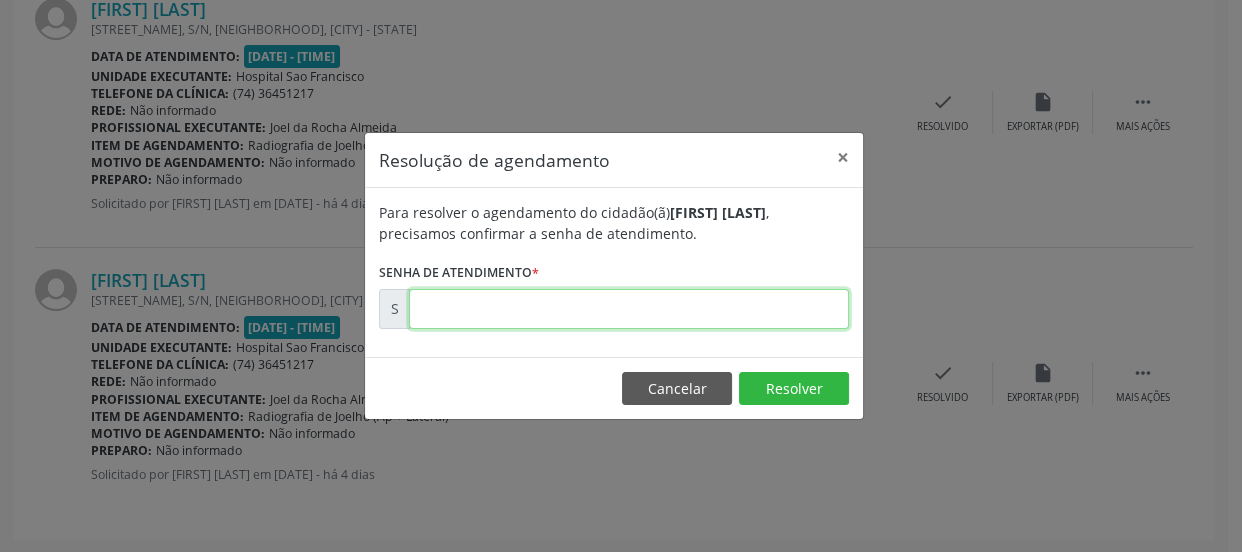 click at bounding box center (629, 309) 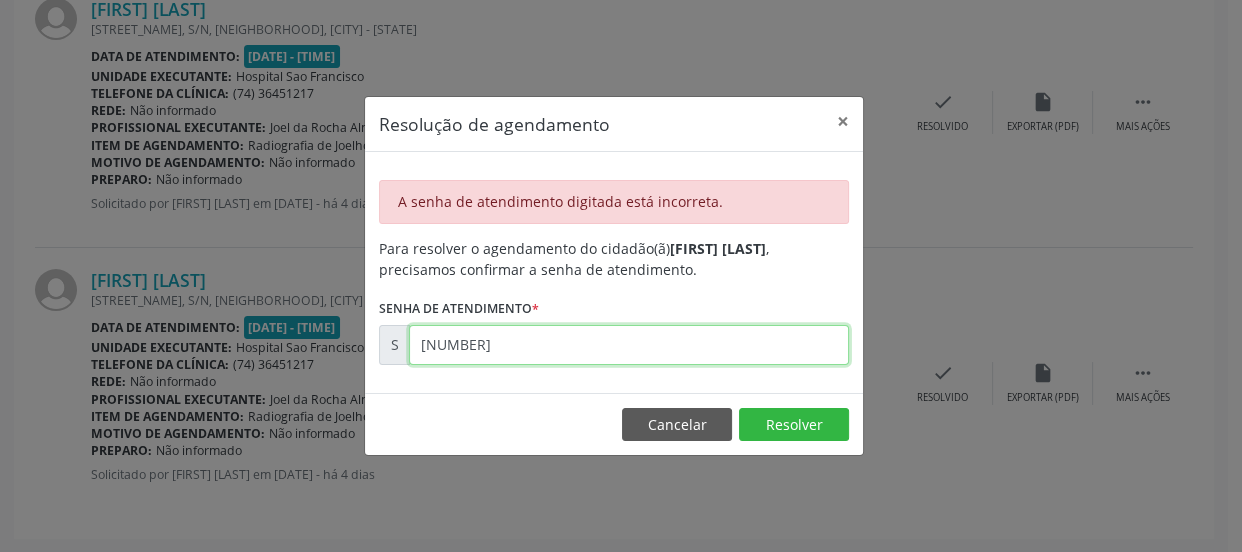 click on "00168955" at bounding box center (629, 345) 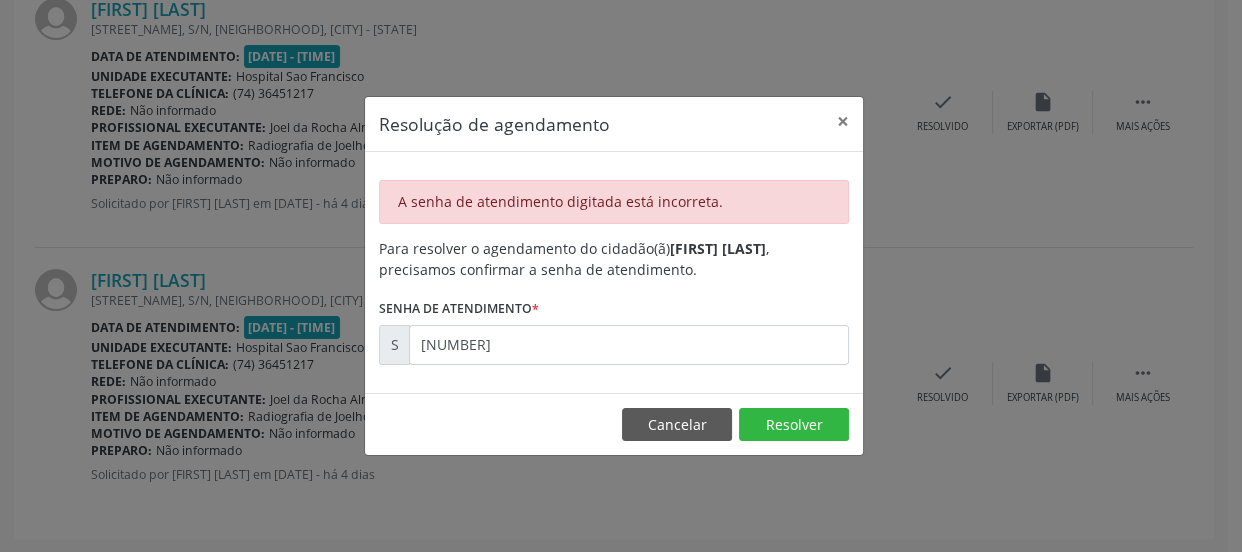 click on "Cancelar Resolver" at bounding box center [614, 424] 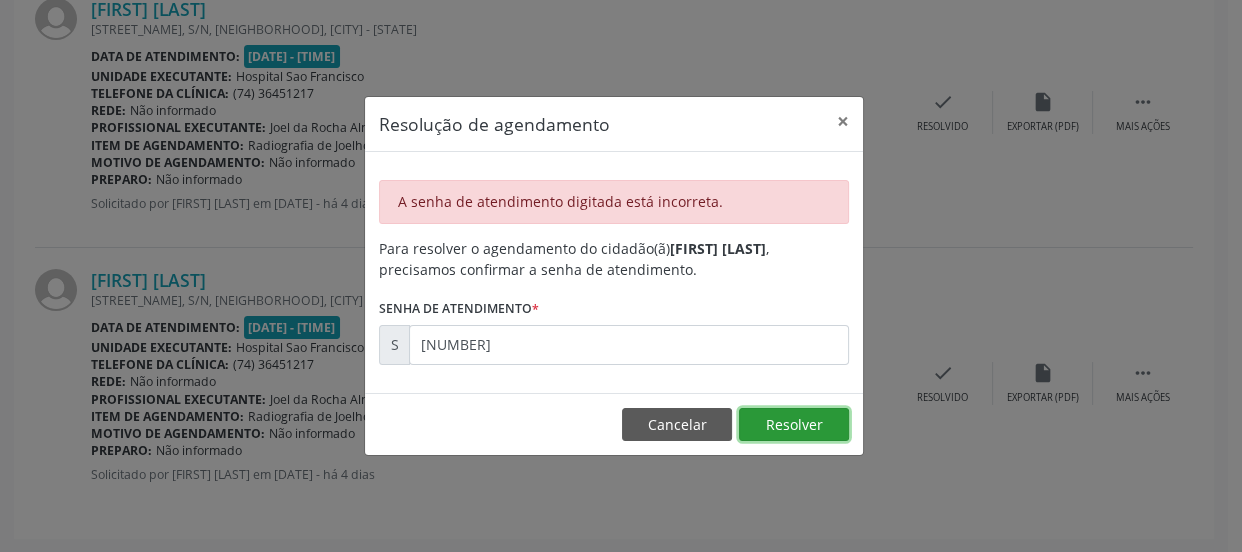 click on "Resolver" at bounding box center (794, 425) 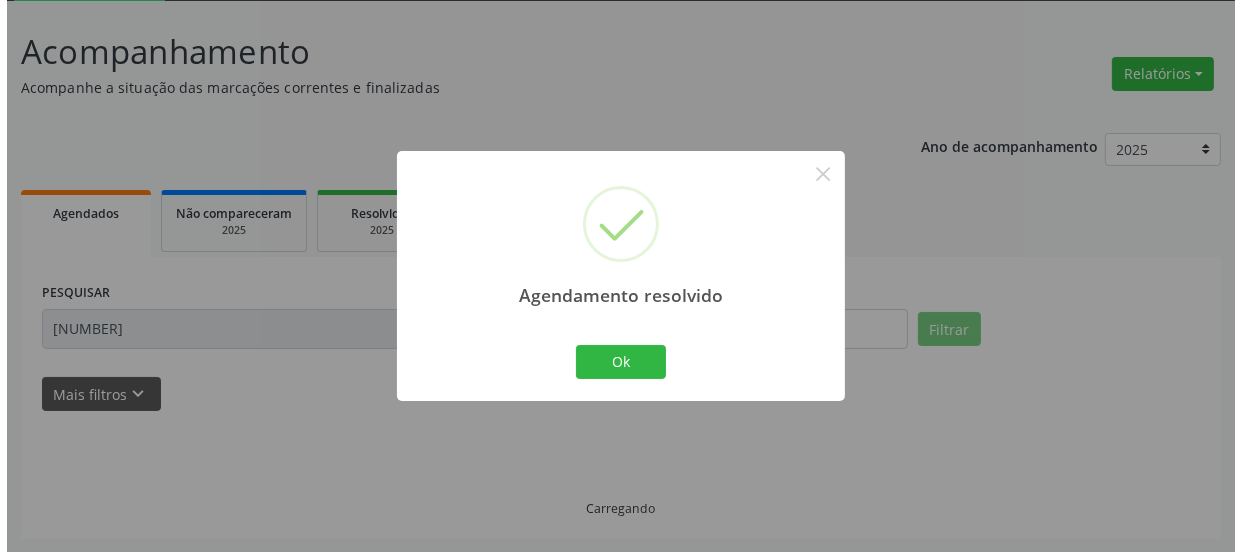 scroll, scrollTop: 352, scrollLeft: 0, axis: vertical 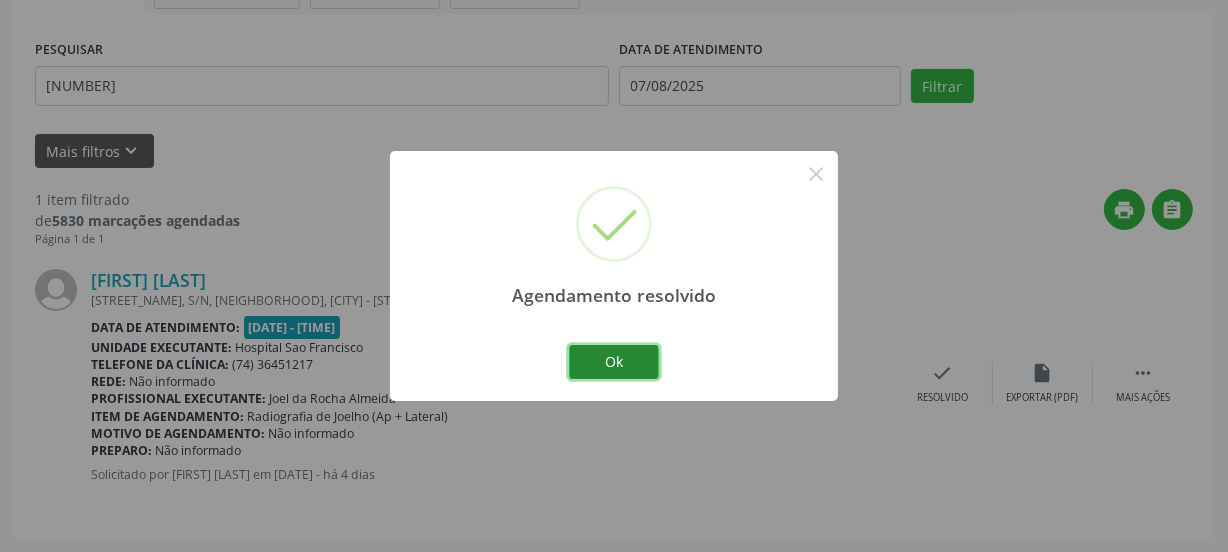click on "Ok" at bounding box center [614, 362] 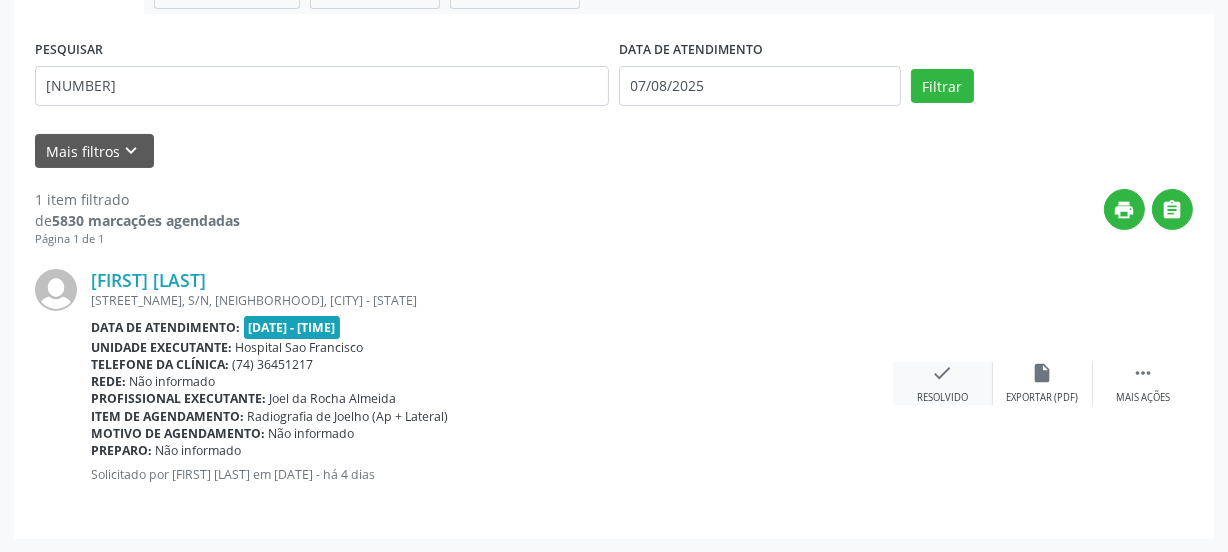 click on "check
Resolvido" at bounding box center [943, 383] 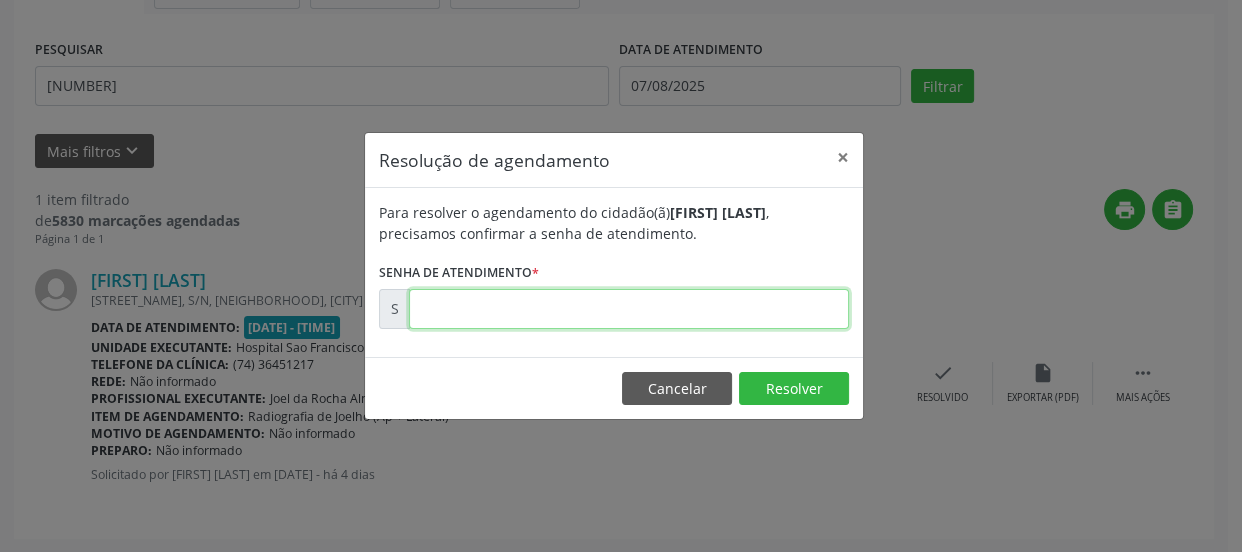 drag, startPoint x: 642, startPoint y: 319, endPoint x: 629, endPoint y: 321, distance: 13.152946 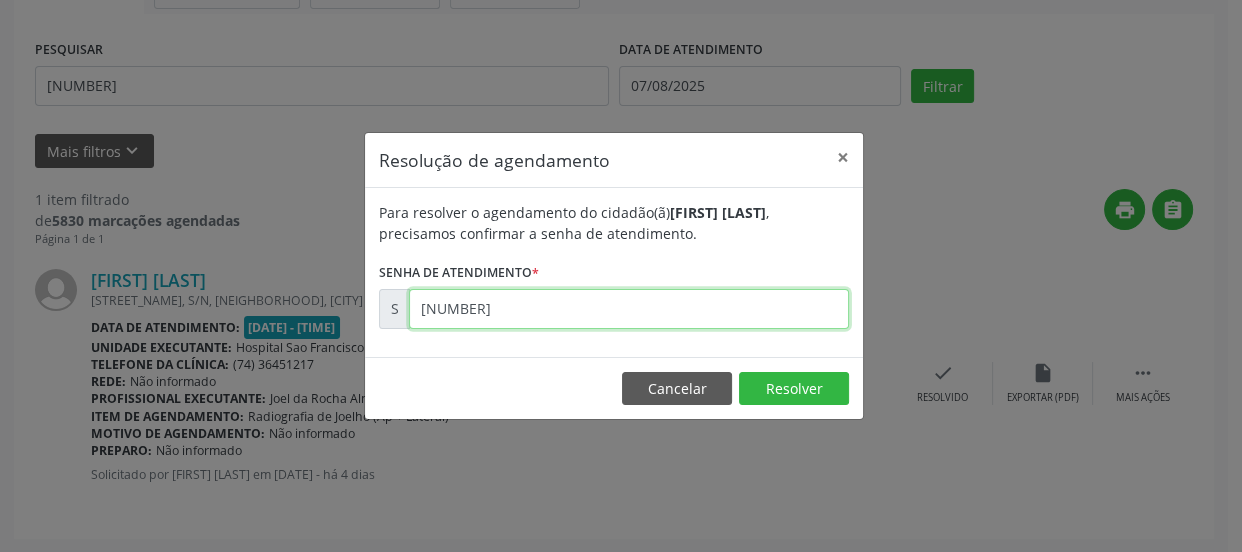 type on "00168955" 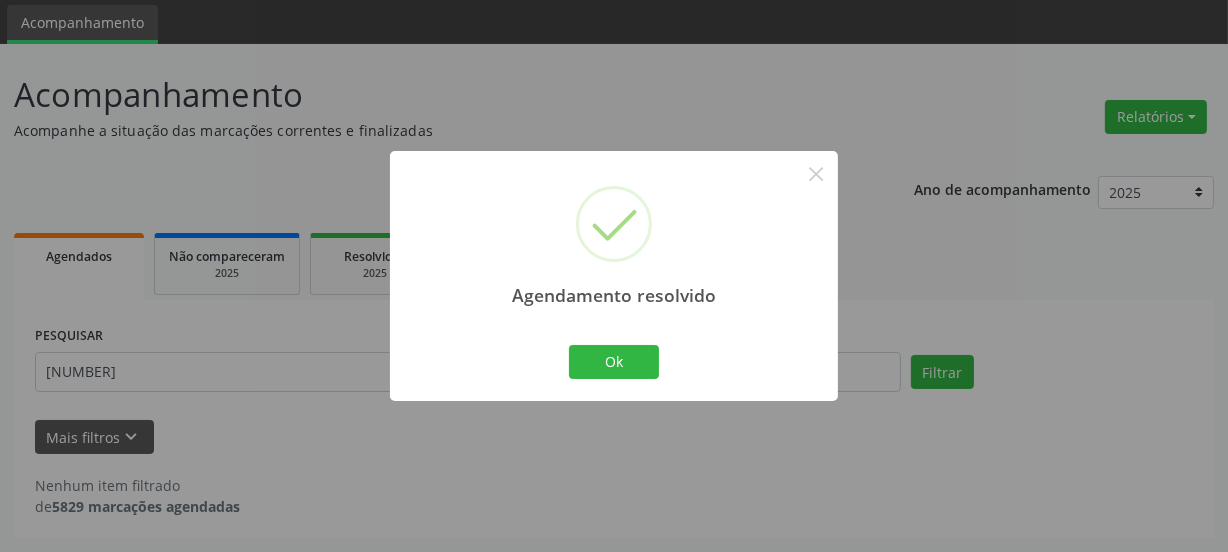 scroll, scrollTop: 65, scrollLeft: 0, axis: vertical 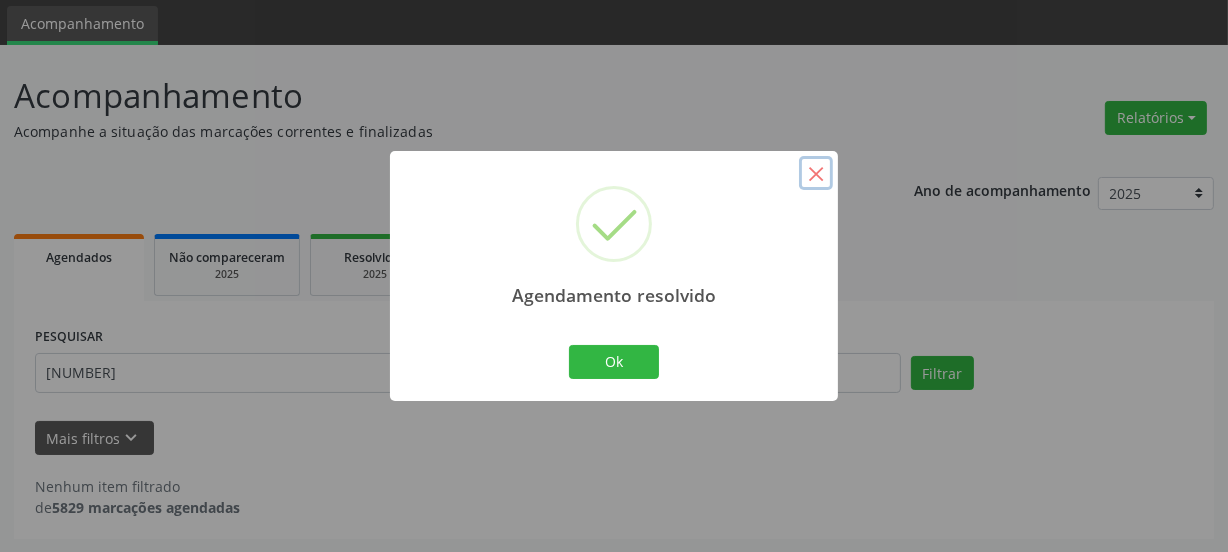 click on "×" at bounding box center [816, 173] 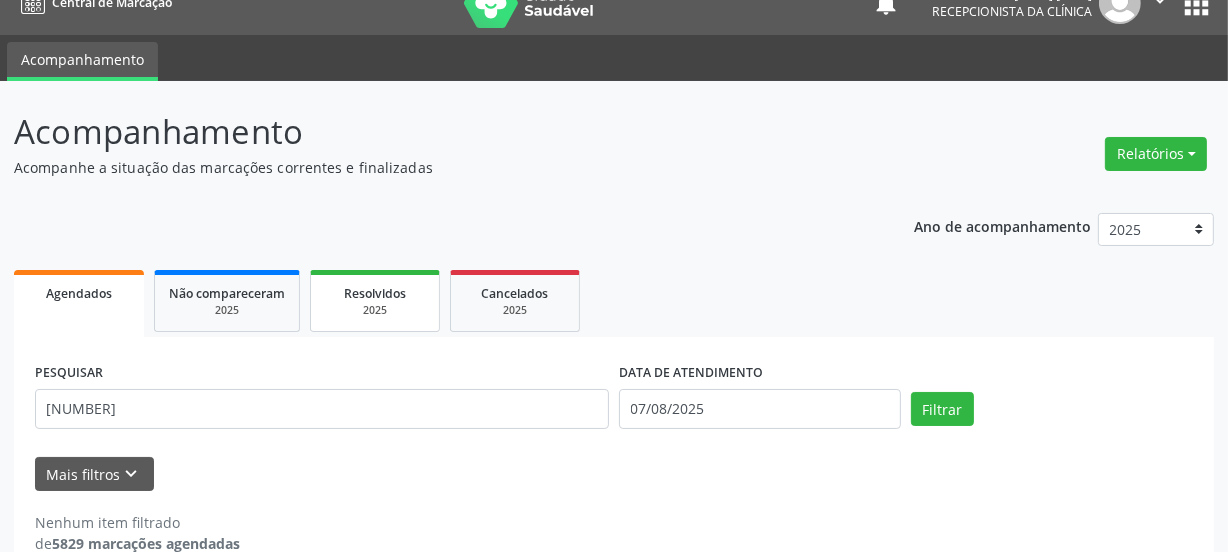 scroll, scrollTop: 0, scrollLeft: 0, axis: both 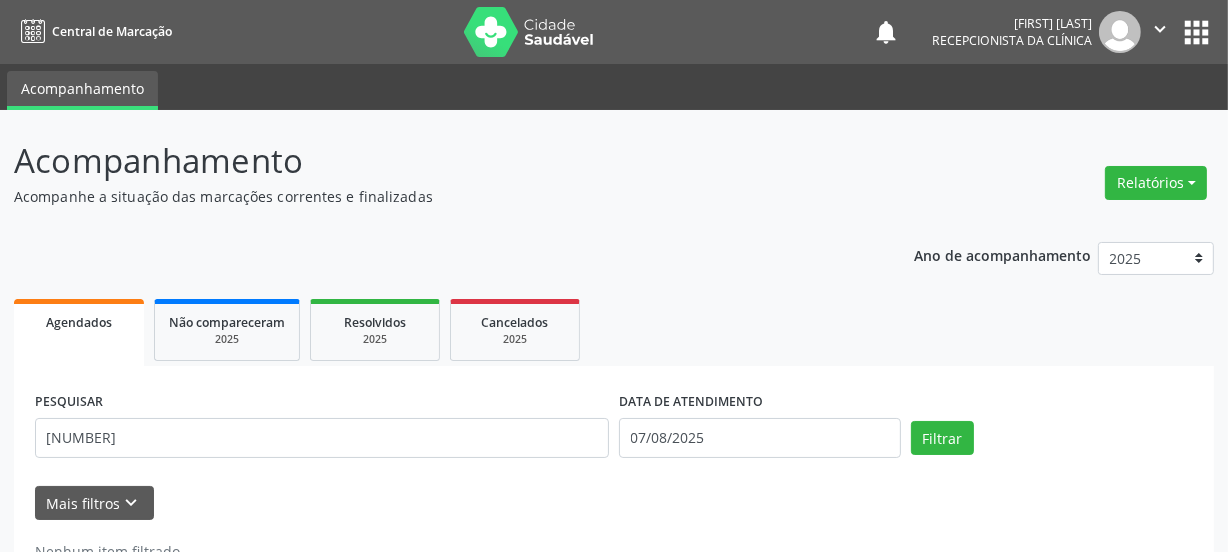 drag, startPoint x: 523, startPoint y: 43, endPoint x: 374, endPoint y: 161, distance: 190.06578 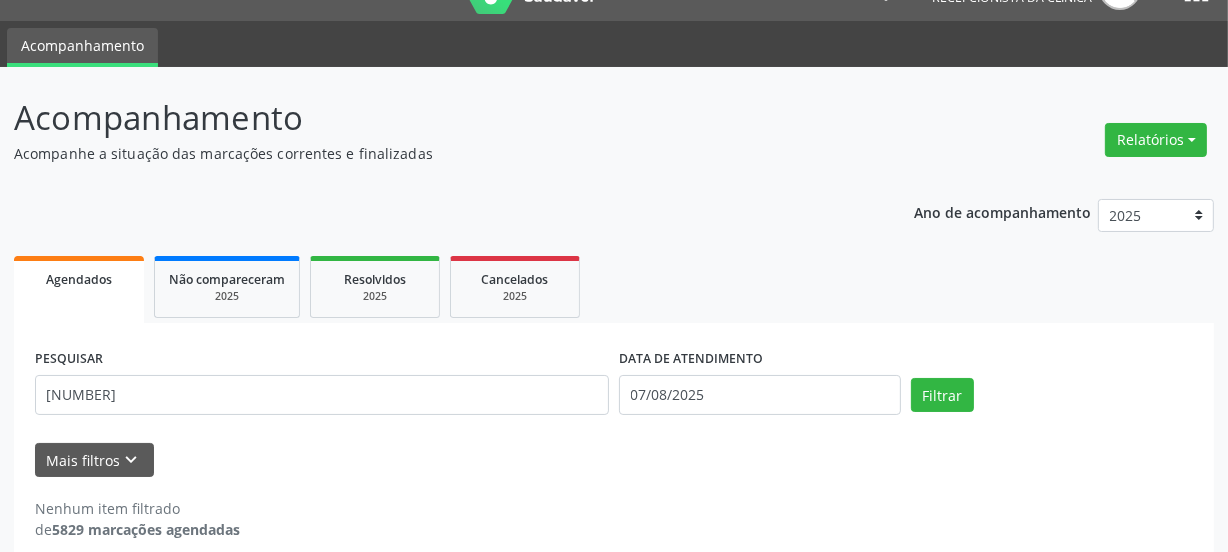 scroll, scrollTop: 65, scrollLeft: 0, axis: vertical 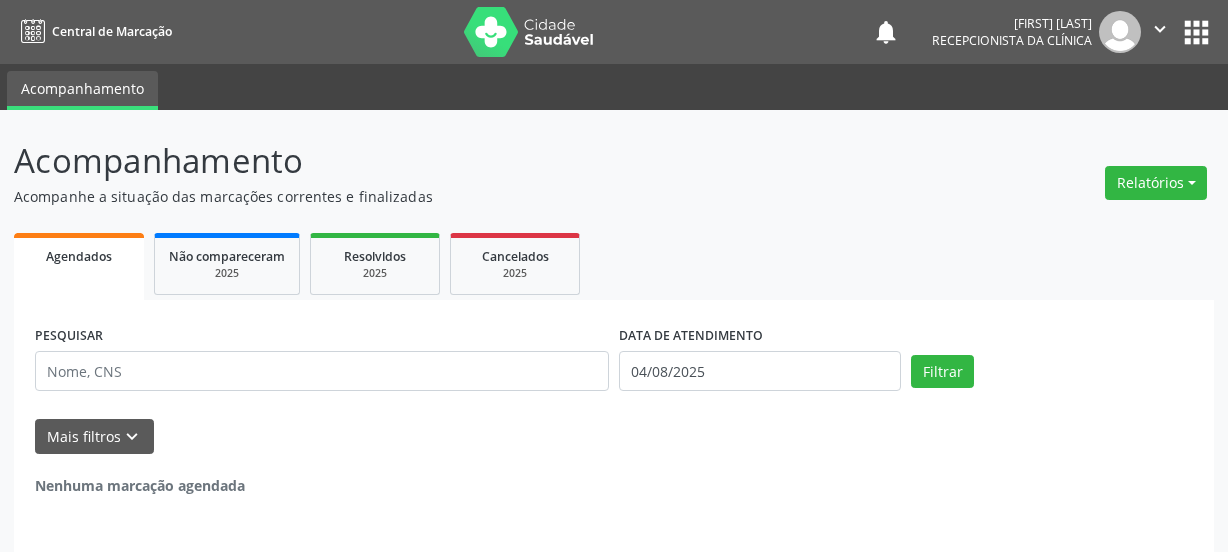 click on "PESQUISAR
DATA DE ATENDIMENTO
04/08/2025
Filtrar
UNIDADE DE REFERÊNCIA
Carregando...
Nenhum resultado encontrado para: "   "
Não há nenhuma opção para ser exibida.
UNIDADE EXECUTANTE
Carregando...
Nenhum resultado encontrado para: "   "
Não há nenhuma opção para ser exibida.
PROFISSIONAL EXECUTANTE
Selecione um profissional
Nenhum resultado encontrado para: "   "
Não há nenhuma opção para ser exibida.
Grupo/Subgrupo
Carregando...
Nenhum resultado encontrado para: "   "
Nenhuma opção encontrada
Item de agendamento
Carregando...
List is empty.                      Todos" at bounding box center (614, 451) 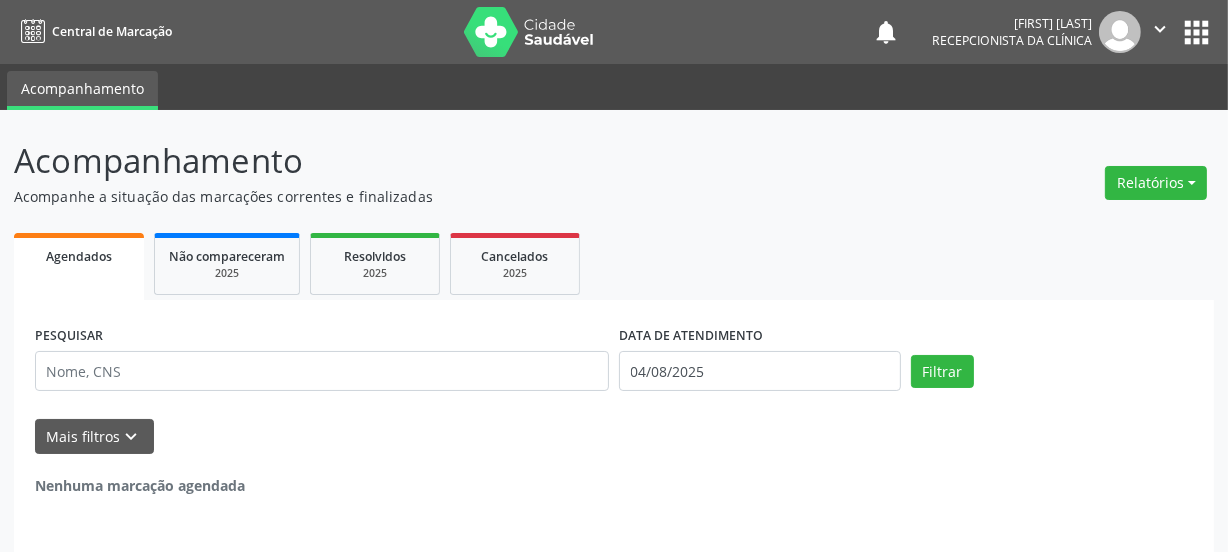 click on "PESQUISAR
DATA DE ATENDIMENTO
04/08/2025
Filtrar
UNIDADE DE REFERÊNCIA
Carregando...
Nenhum resultado encontrado para: "   "
Não há nenhuma opção para ser exibida.
UNIDADE EXECUTANTE
Carregando...
Nenhum resultado encontrado para: "   "
Não há nenhuma opção para ser exibida.
PROFISSIONAL EXECUTANTE
Selecione um profissional
Nenhum resultado encontrado para: "   "
Não há nenhuma opção para ser exibida.
Grupo/Subgrupo
Carregando...
Nenhum resultado encontrado para: "   "
Nenhuma opção encontrada
Item de agendamento
Carregando...
List is empty.                      Todos" at bounding box center [614, 451] 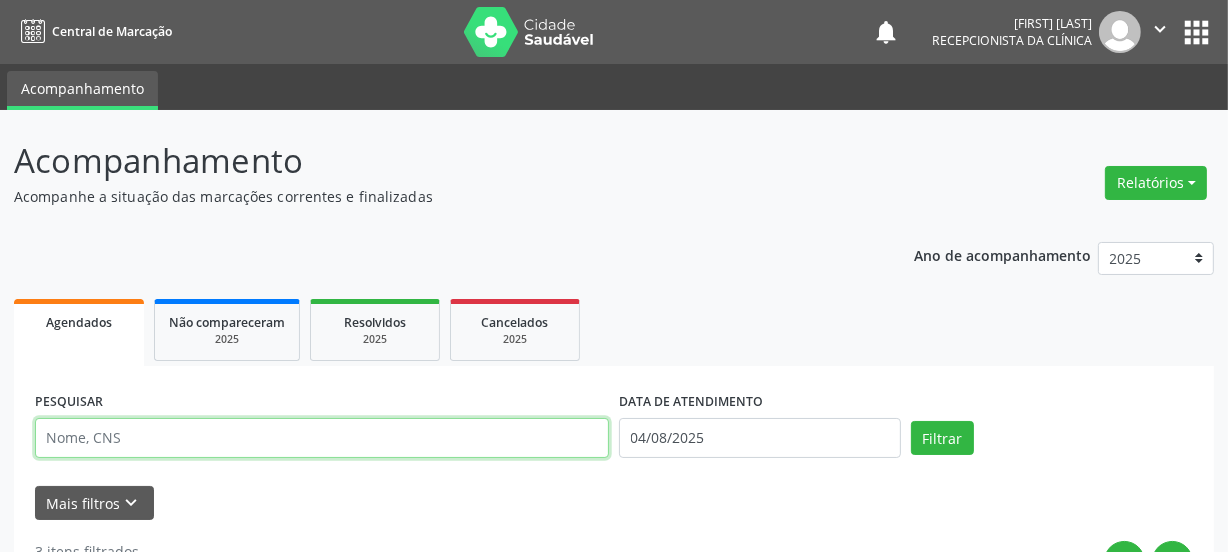 click at bounding box center (322, 438) 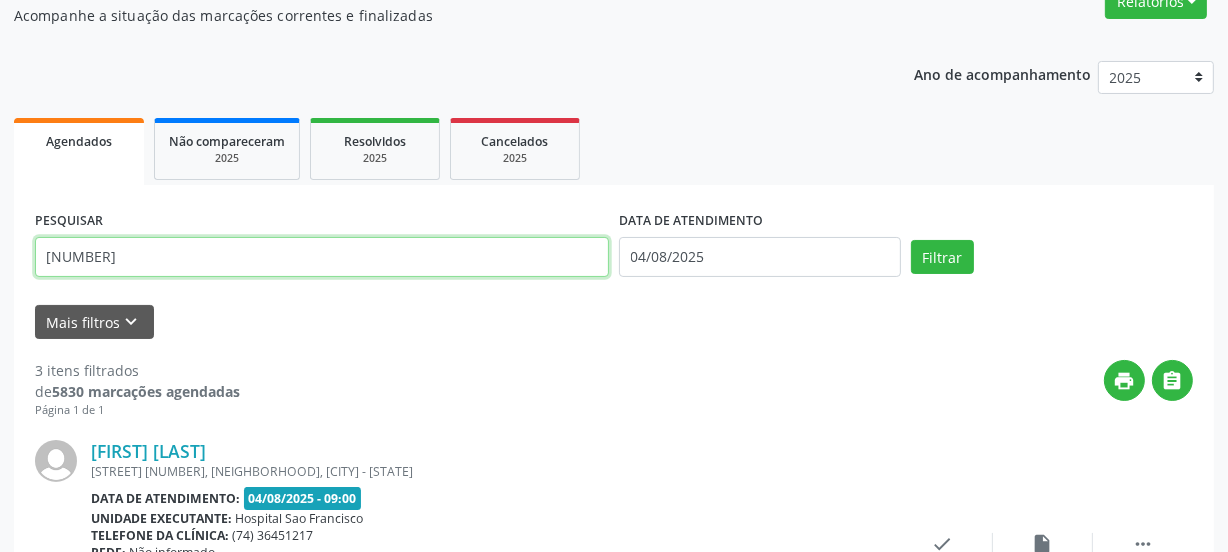 type on "[NUMBER]" 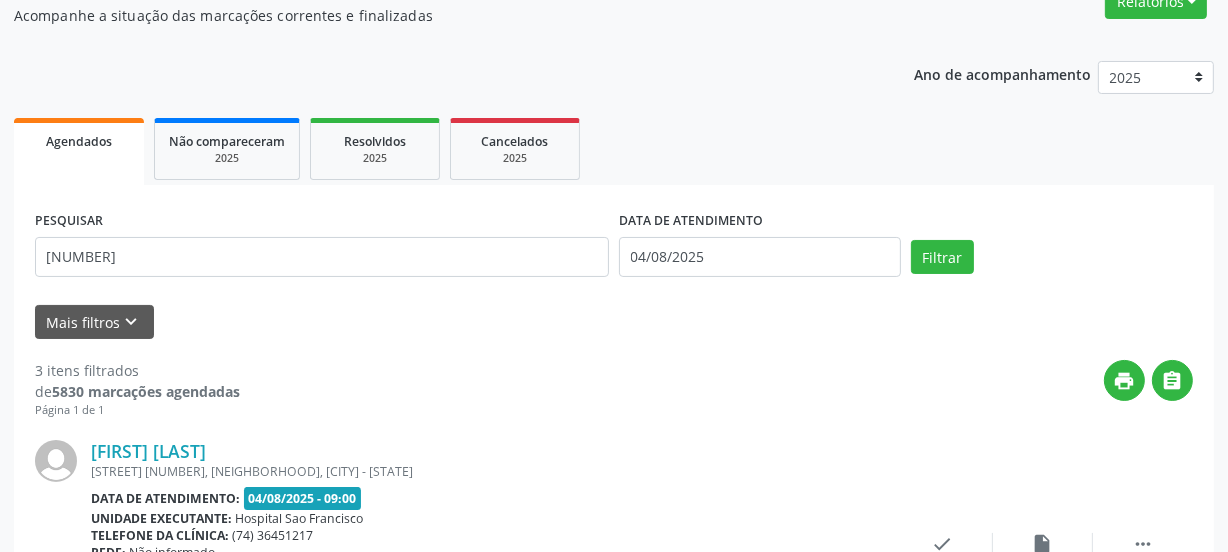 click on "PESQUISAR
[NUMBER]
DATA DE ATENDIMENTO
04/08/2025
Filtrar" at bounding box center [614, 248] 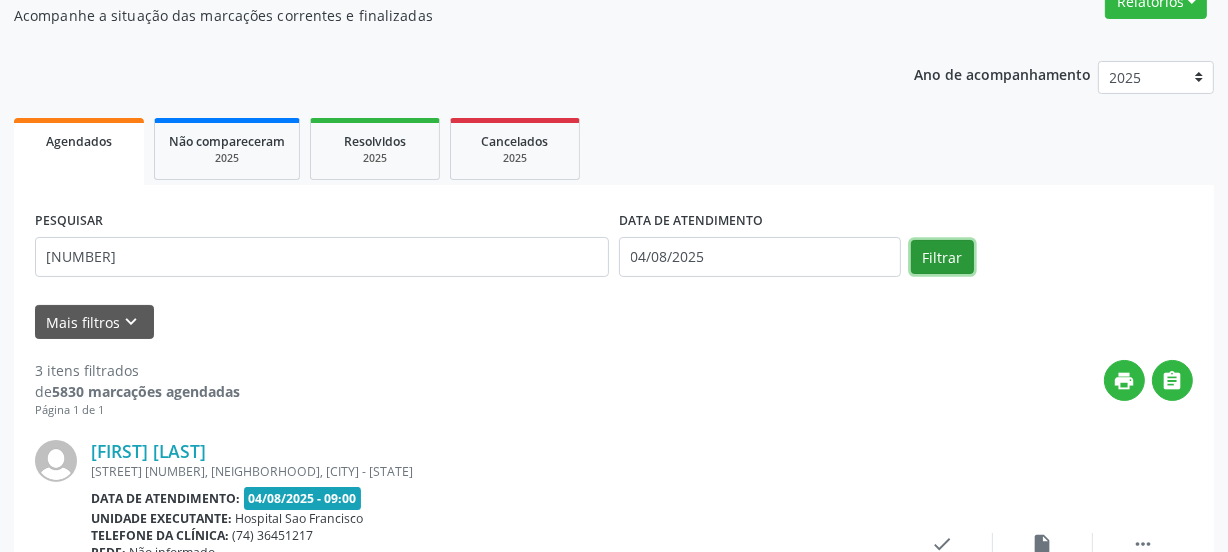 click on "Filtrar" at bounding box center (942, 257) 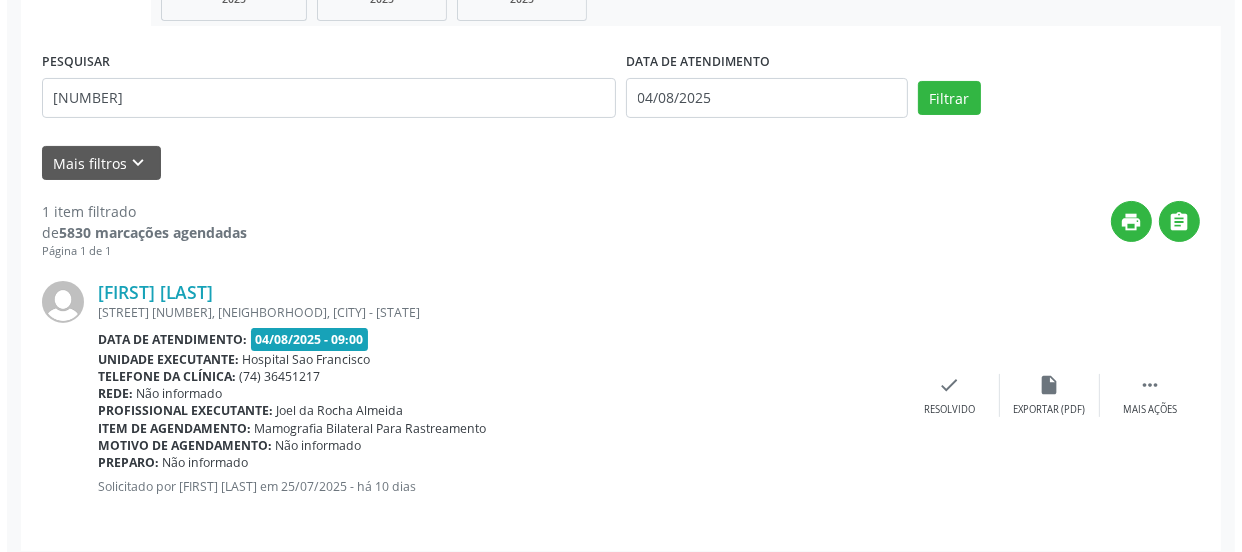 scroll, scrollTop: 352, scrollLeft: 0, axis: vertical 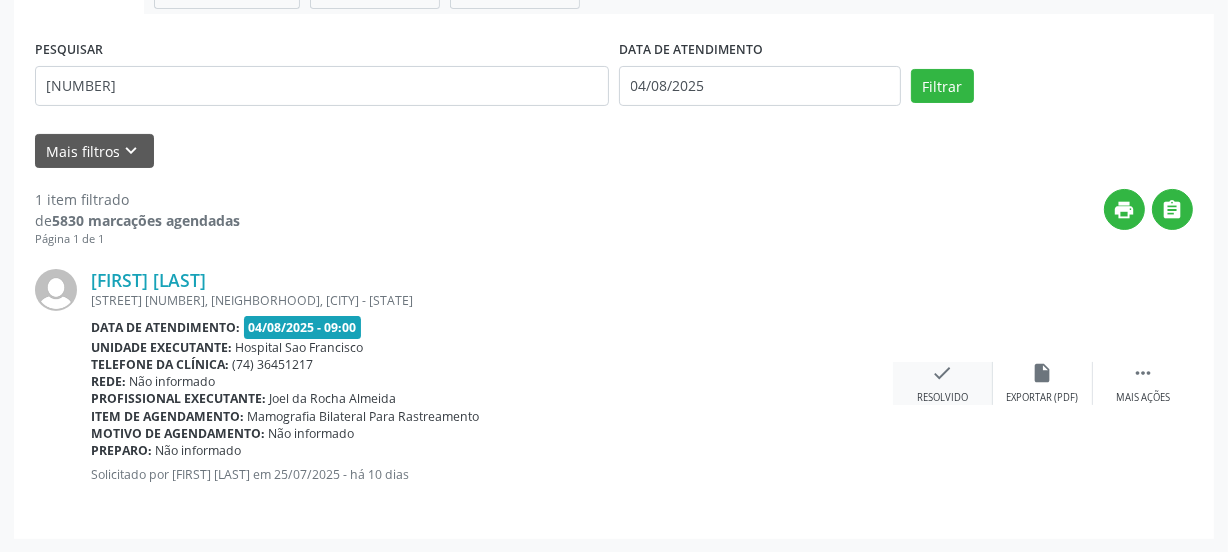 click on "check
Resolvido" at bounding box center [943, 383] 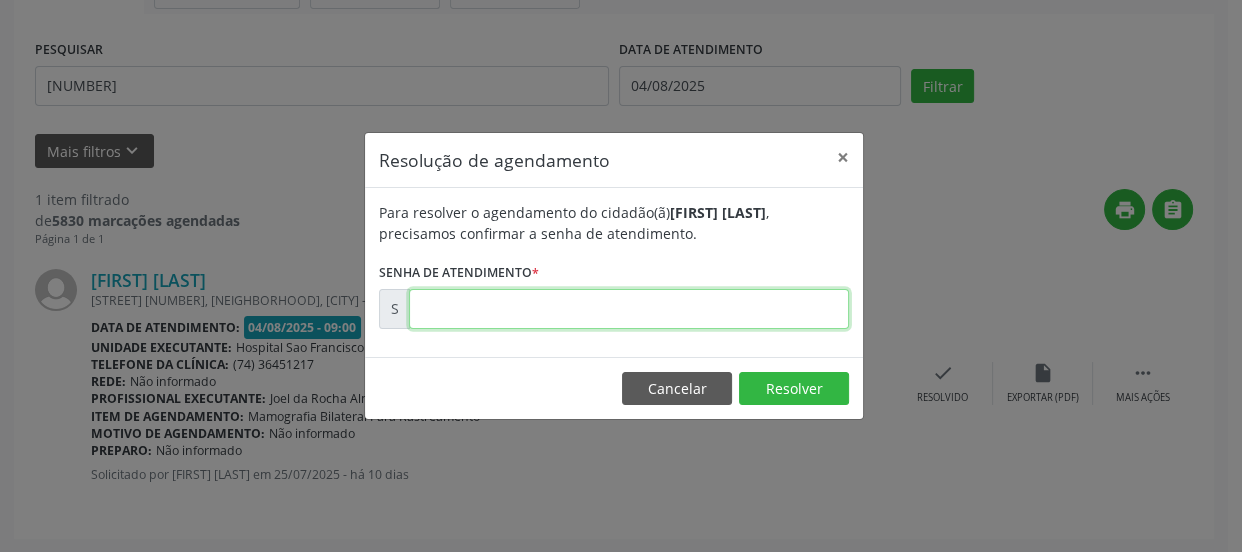 click at bounding box center (629, 309) 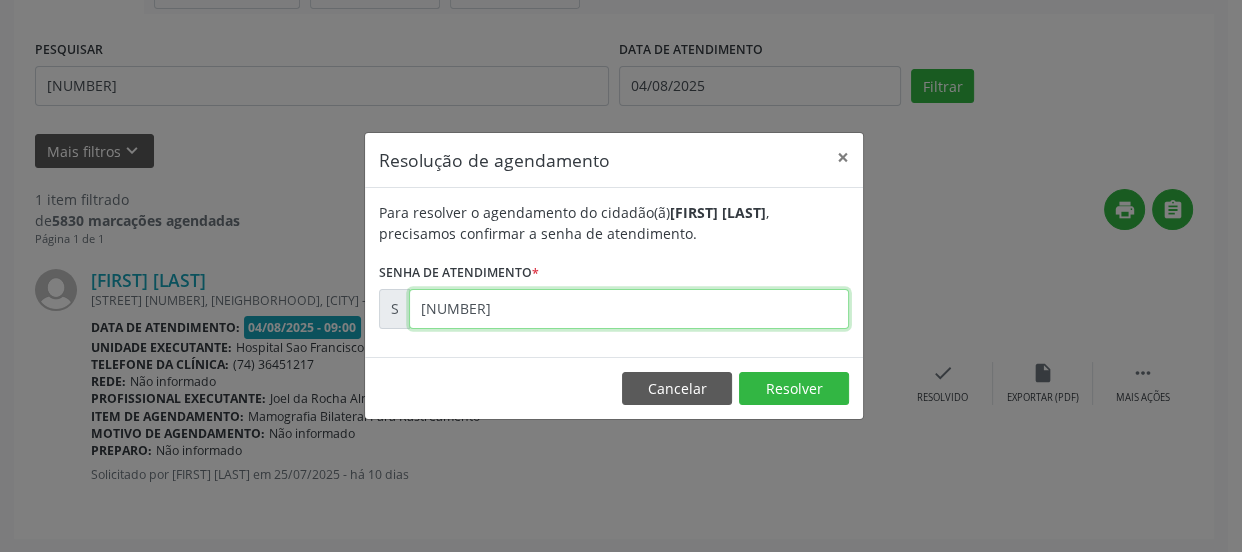 type on "[NUMBER]" 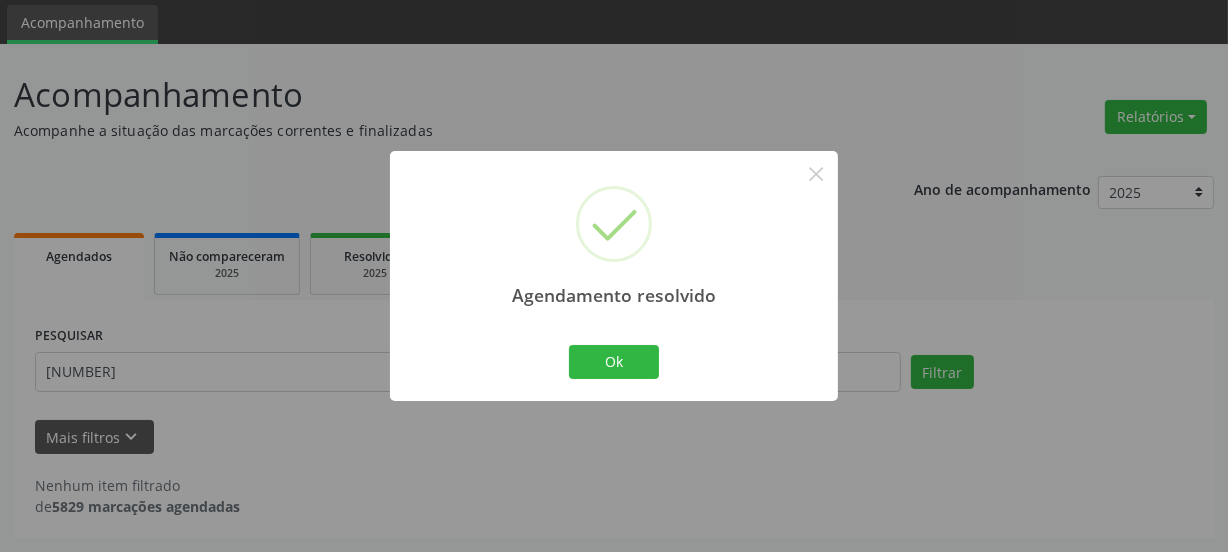 scroll, scrollTop: 65, scrollLeft: 0, axis: vertical 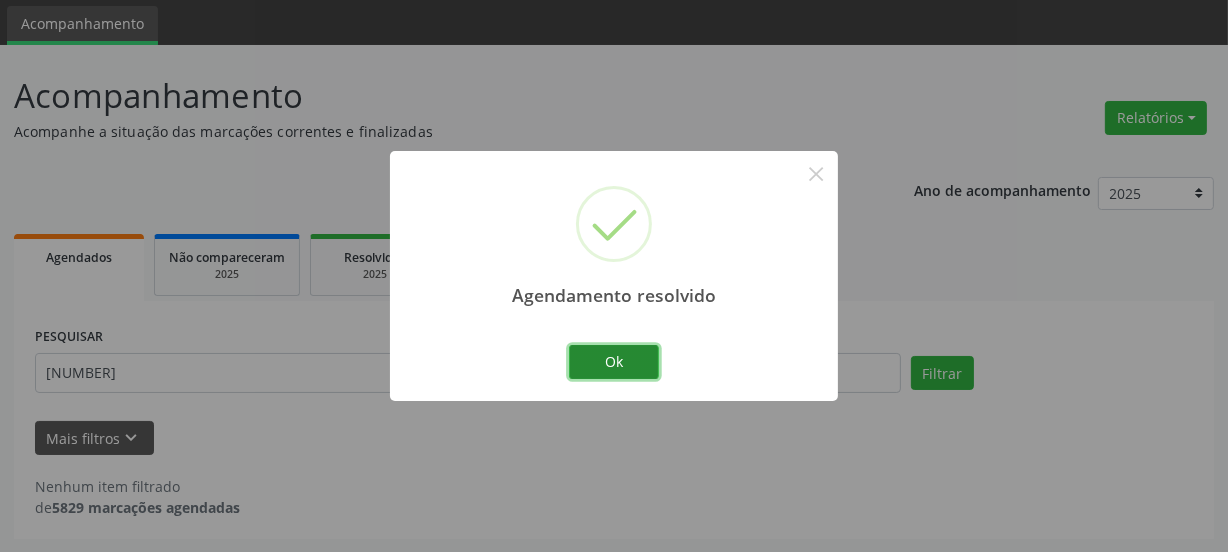 click on "Ok" at bounding box center (614, 362) 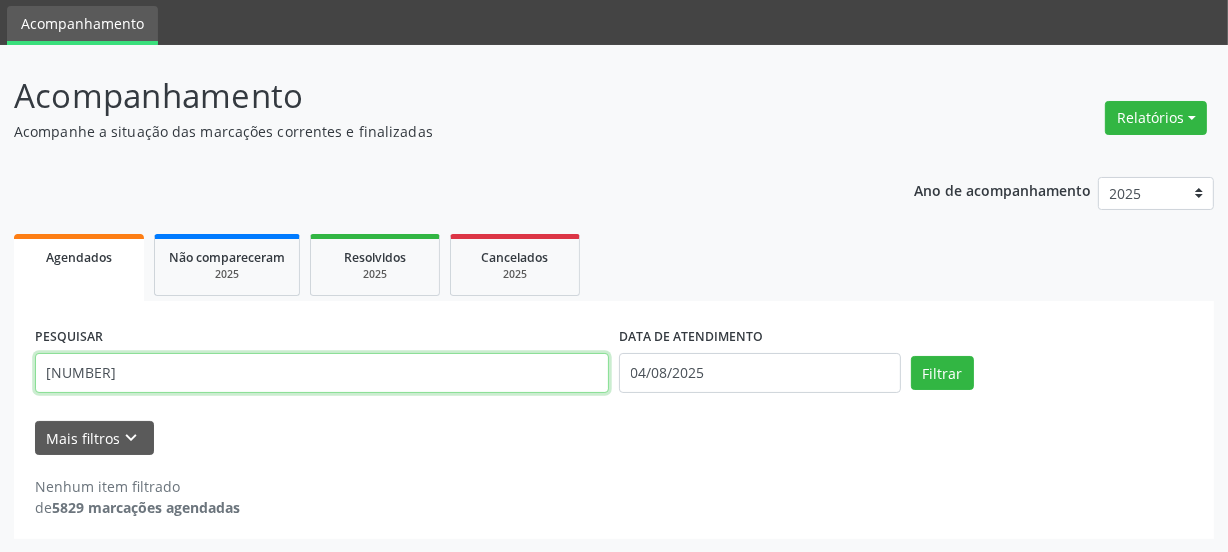 drag, startPoint x: 227, startPoint y: 357, endPoint x: 0, endPoint y: 387, distance: 228.9738 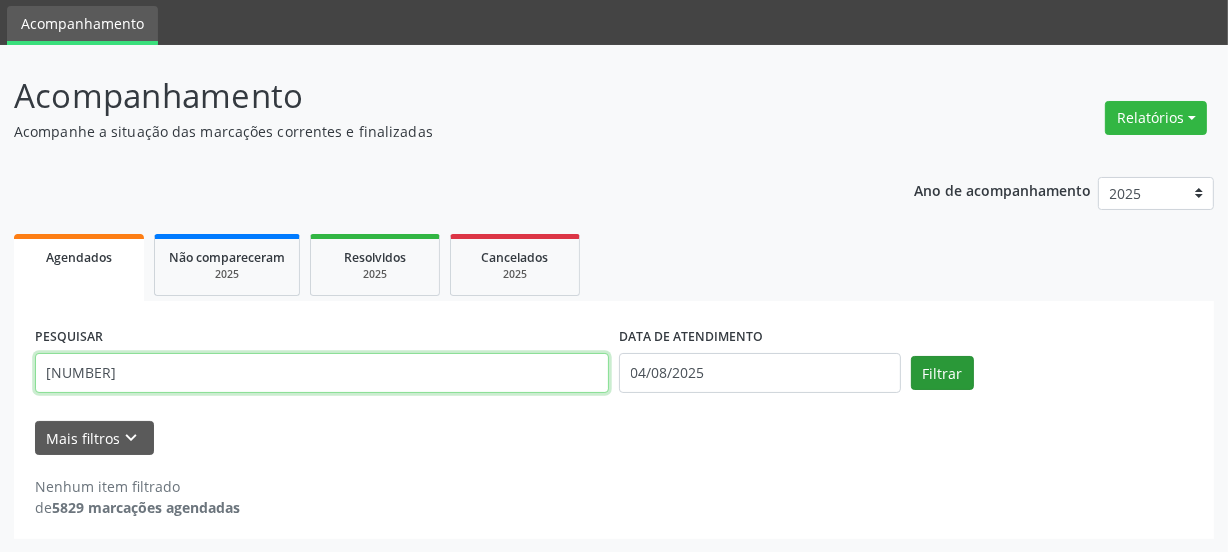 type on "[NUMBER]" 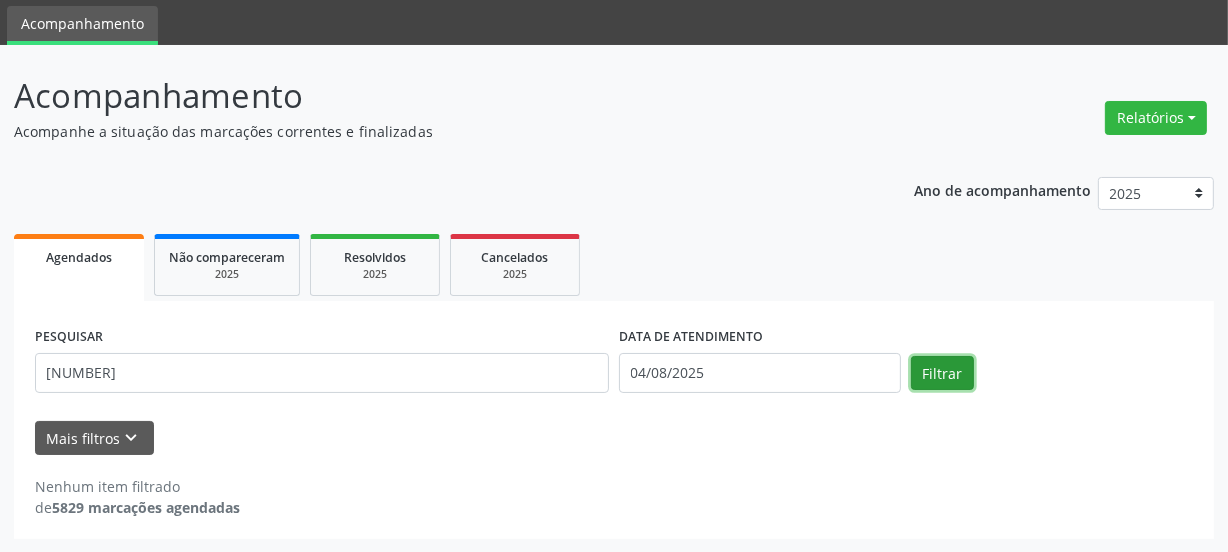 click on "Filtrar" at bounding box center [942, 373] 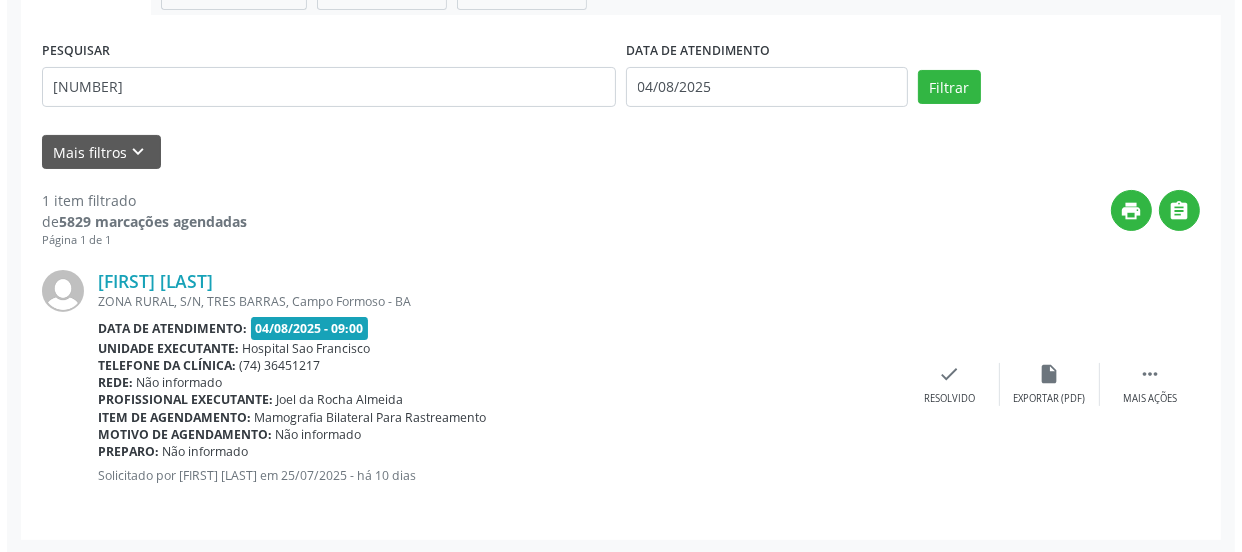 scroll, scrollTop: 352, scrollLeft: 0, axis: vertical 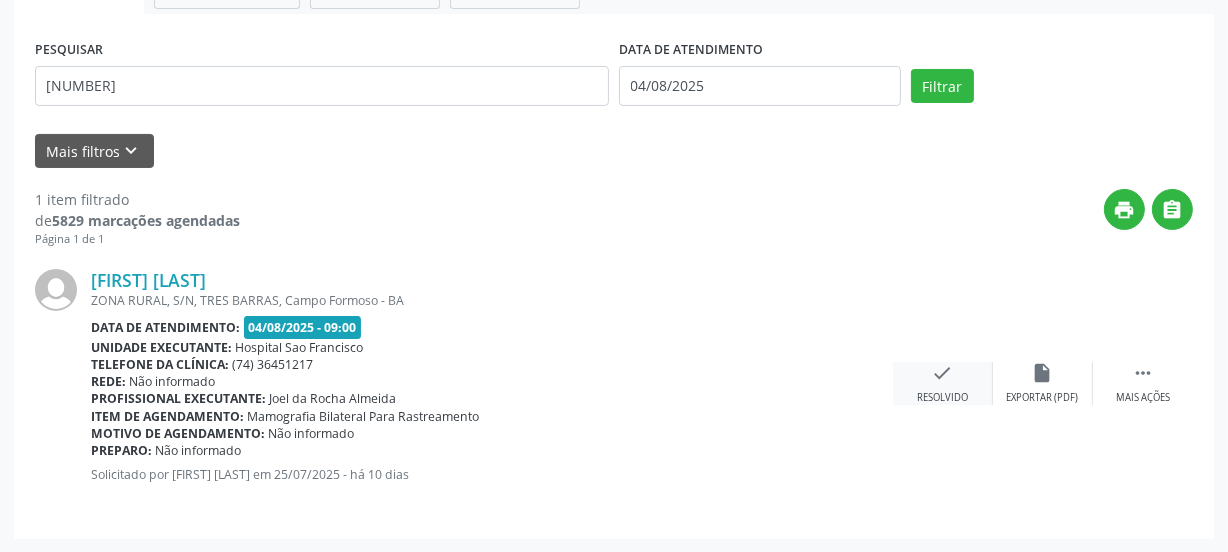 click on "check
Resolvido" at bounding box center [943, 383] 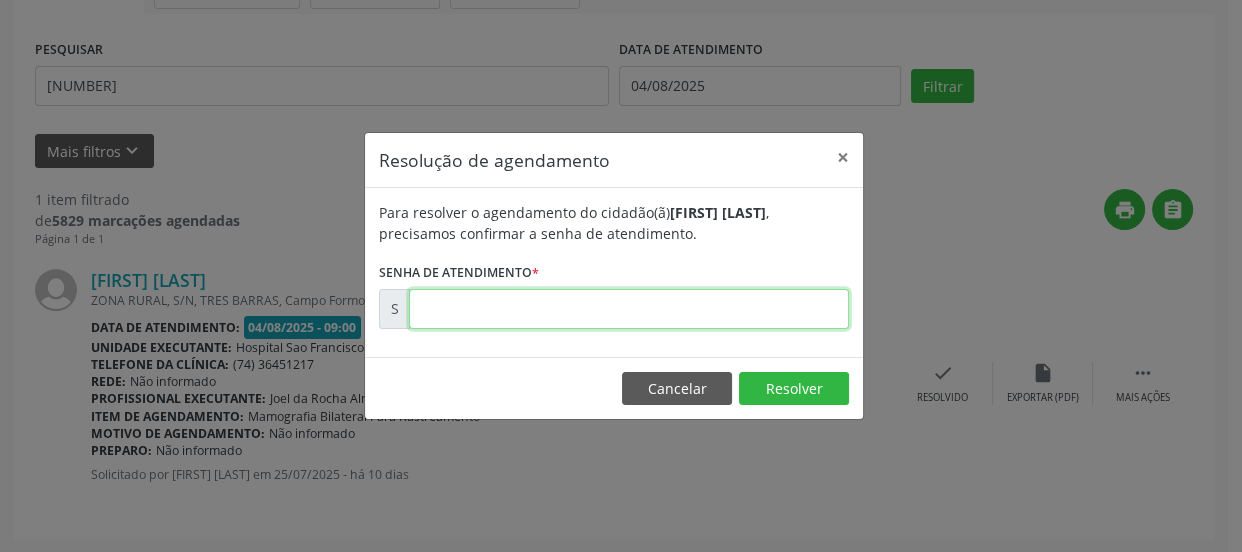 click at bounding box center [629, 309] 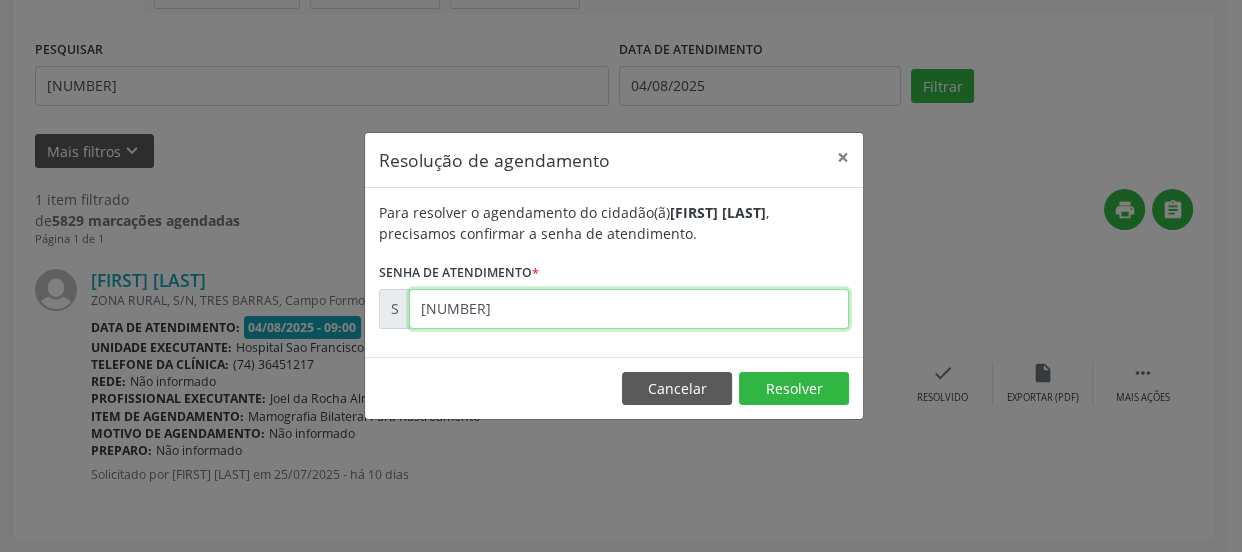 type on "[NUMBER]" 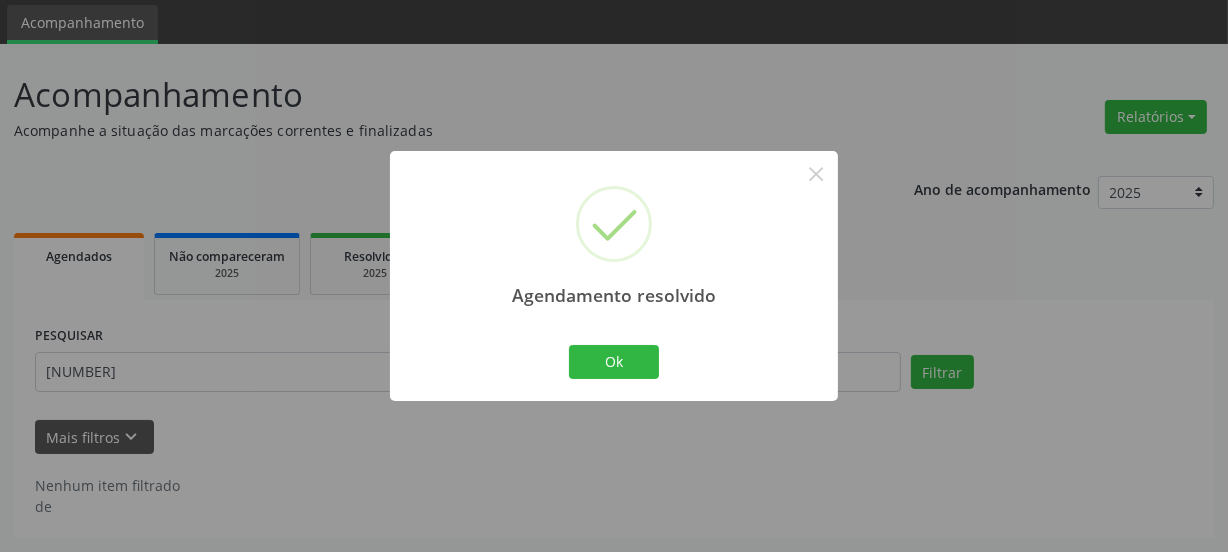 scroll, scrollTop: 65, scrollLeft: 0, axis: vertical 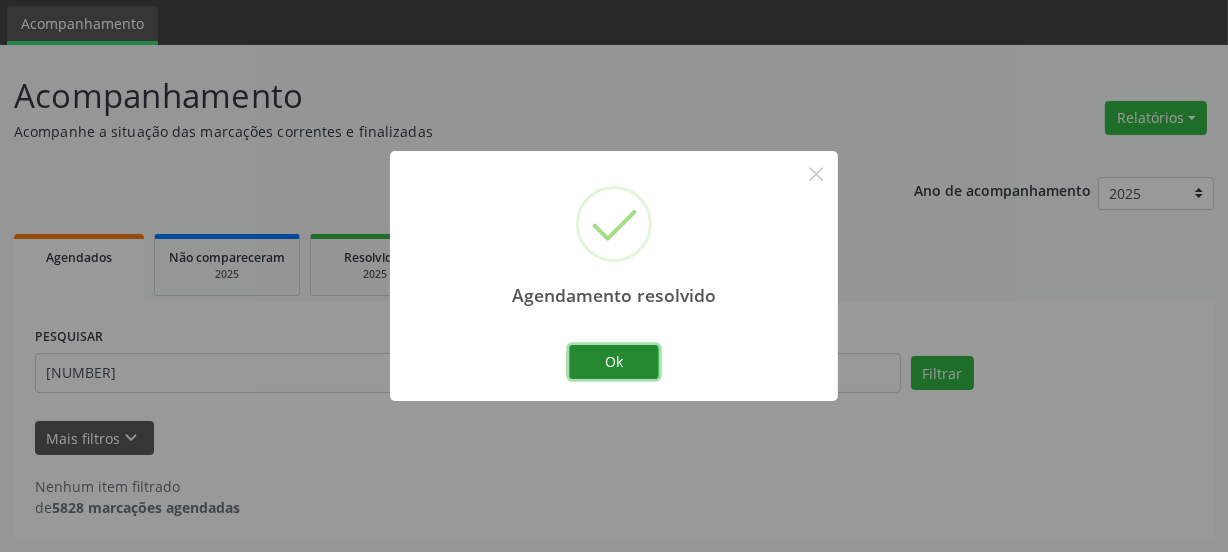 click on "Ok" at bounding box center [614, 362] 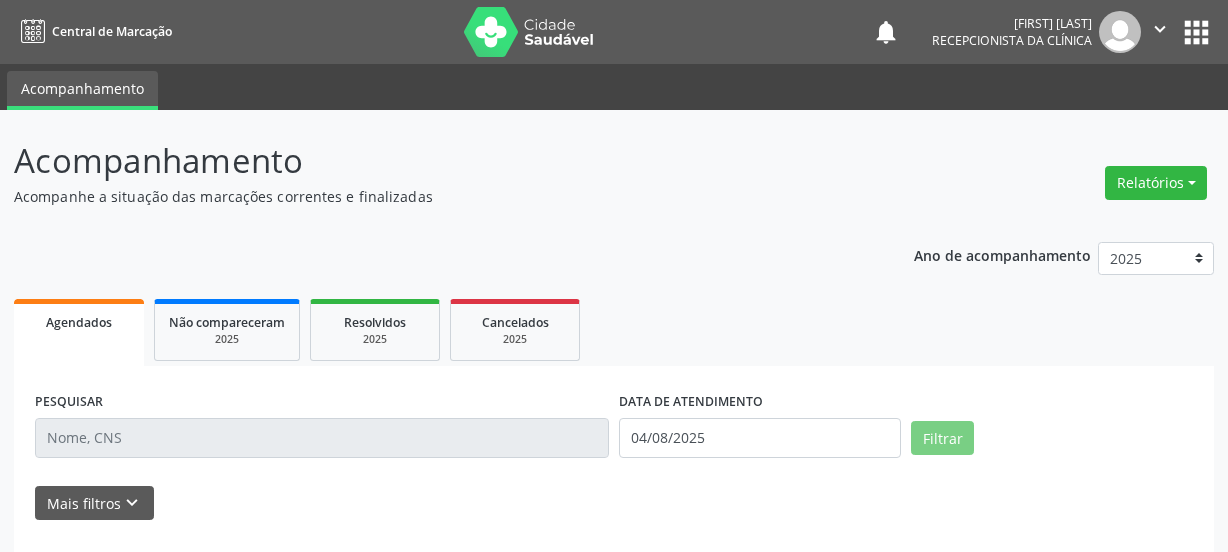 scroll, scrollTop: 0, scrollLeft: 0, axis: both 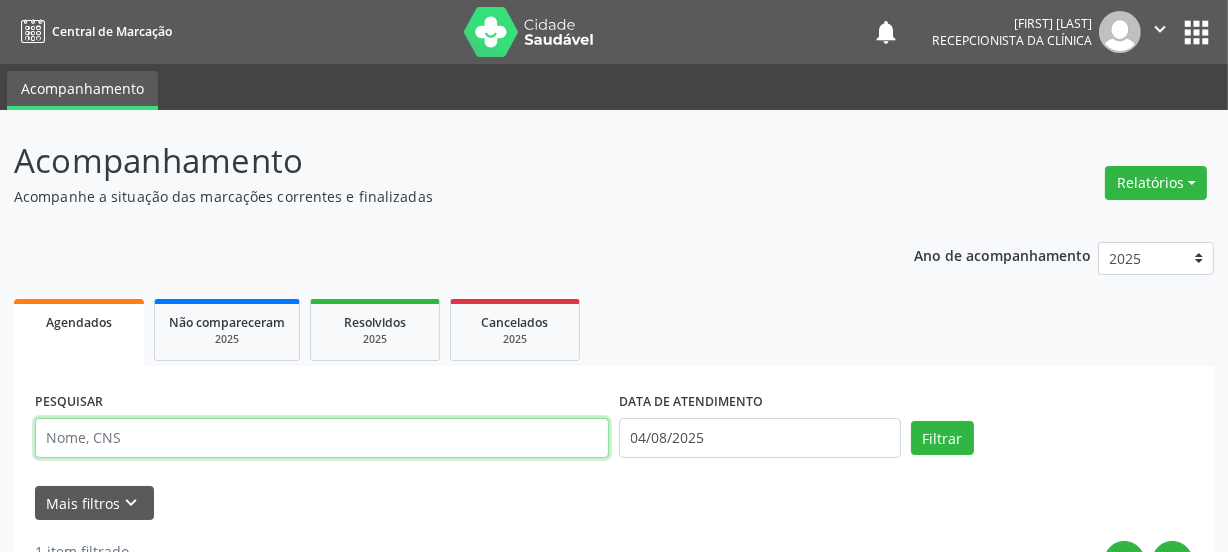 click at bounding box center [322, 438] 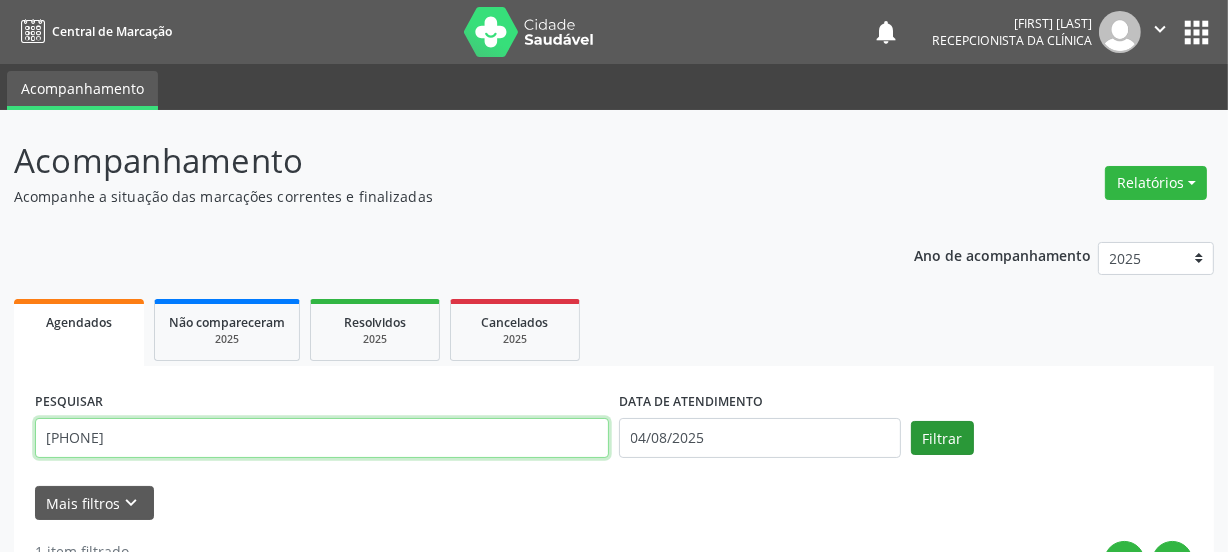 type on "09807063277597" 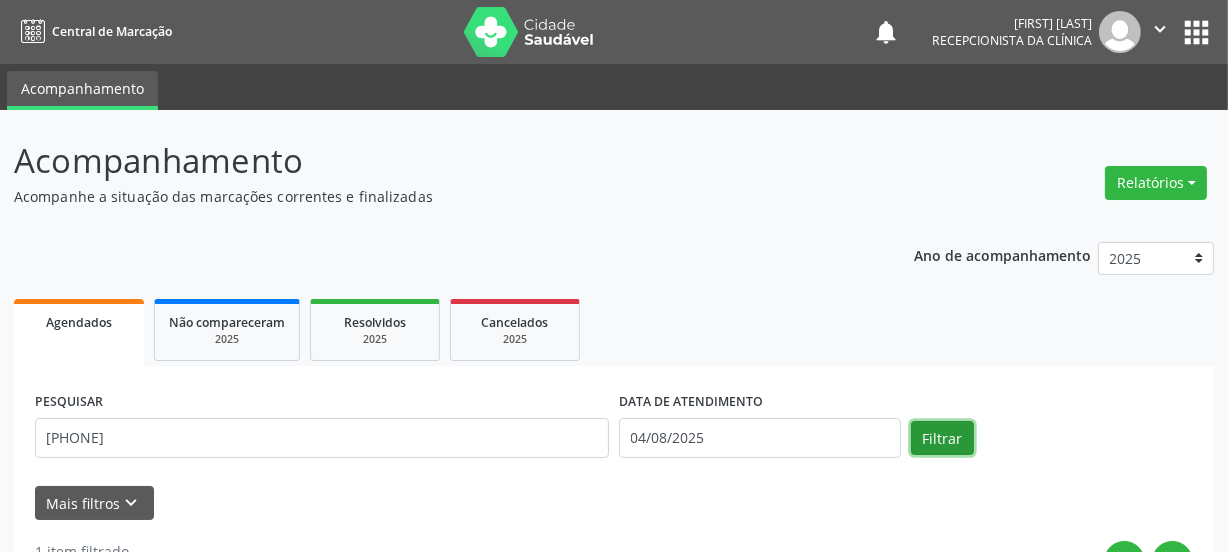 click on "Filtrar" at bounding box center [942, 438] 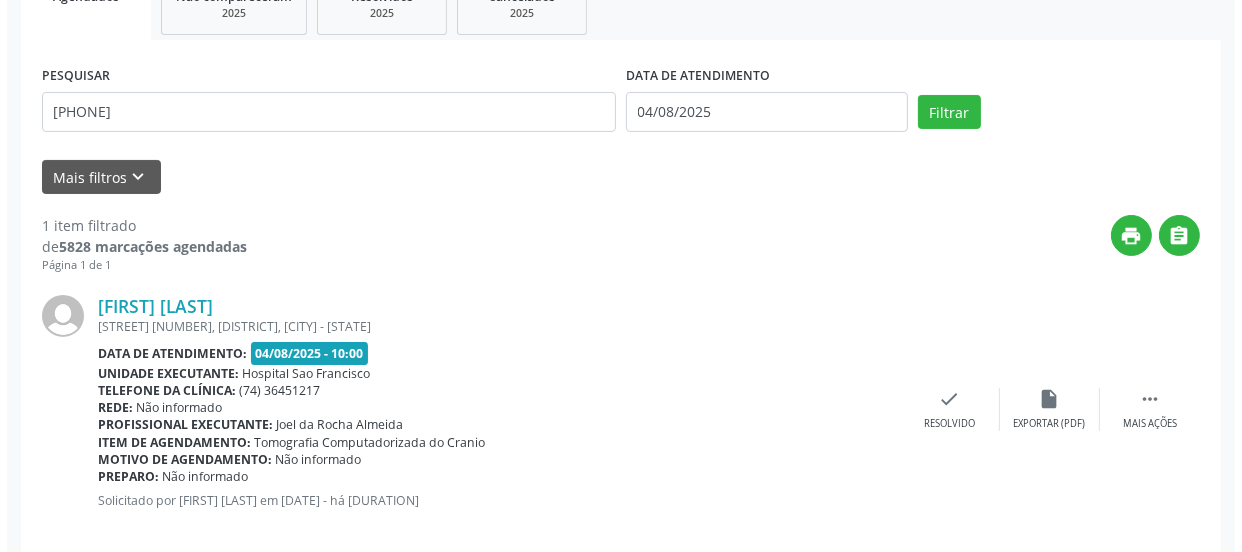 scroll, scrollTop: 352, scrollLeft: 0, axis: vertical 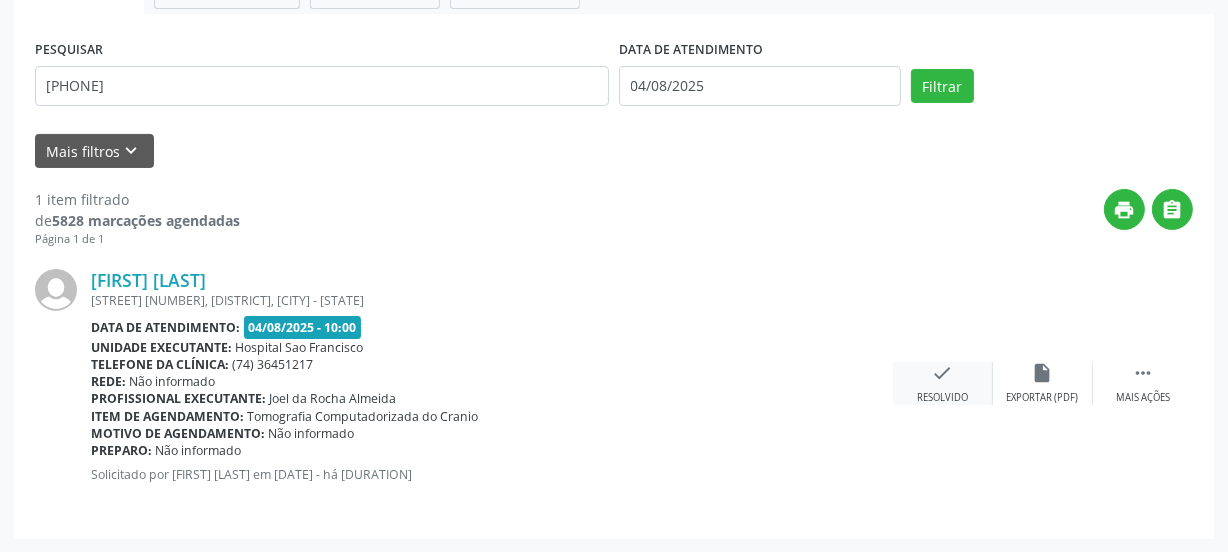 click on "check
Resolvido" at bounding box center (943, 383) 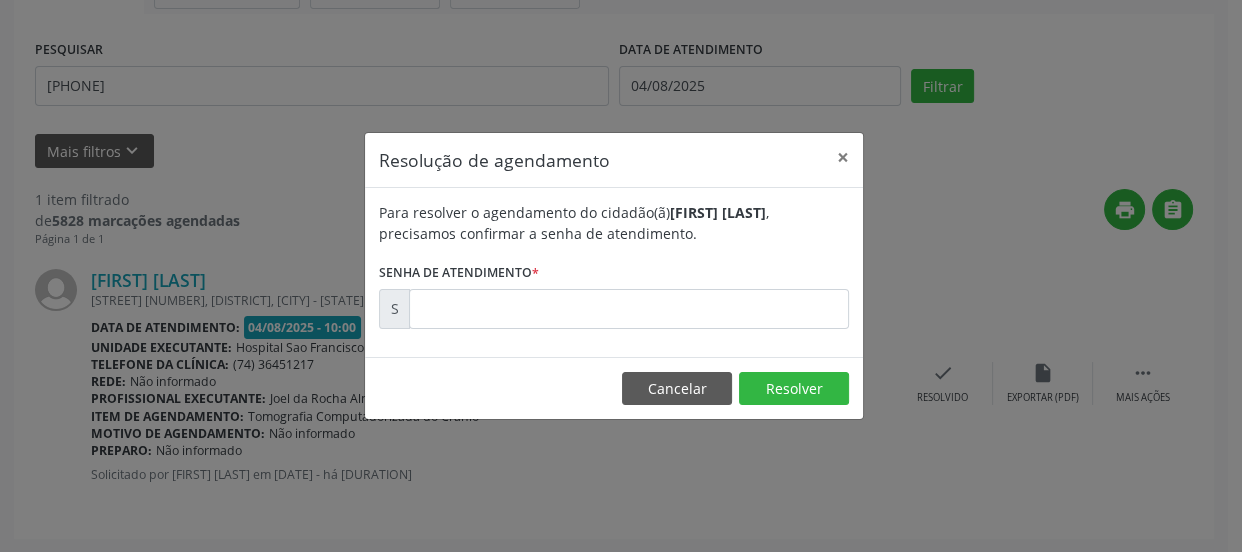 drag, startPoint x: 760, startPoint y: 335, endPoint x: 749, endPoint y: 319, distance: 19.416489 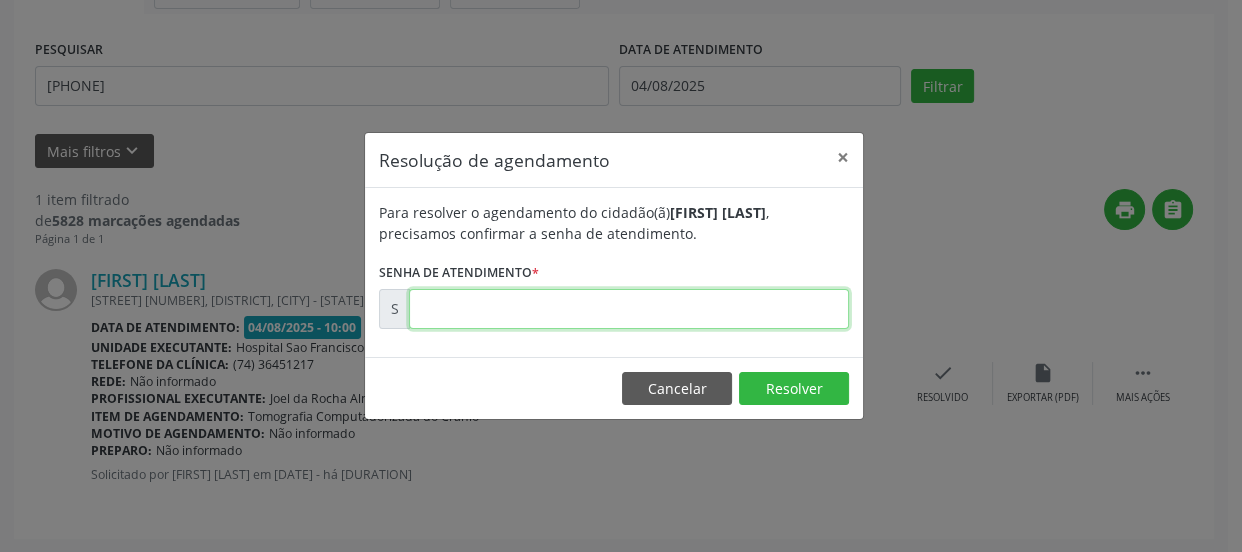 click at bounding box center (629, 309) 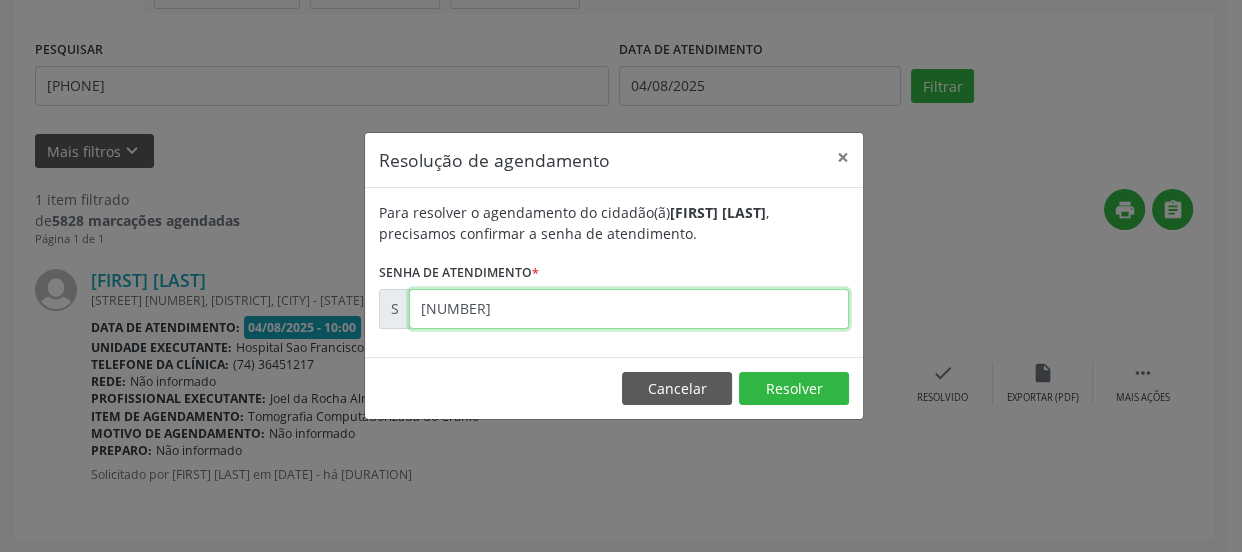 type on "00169312" 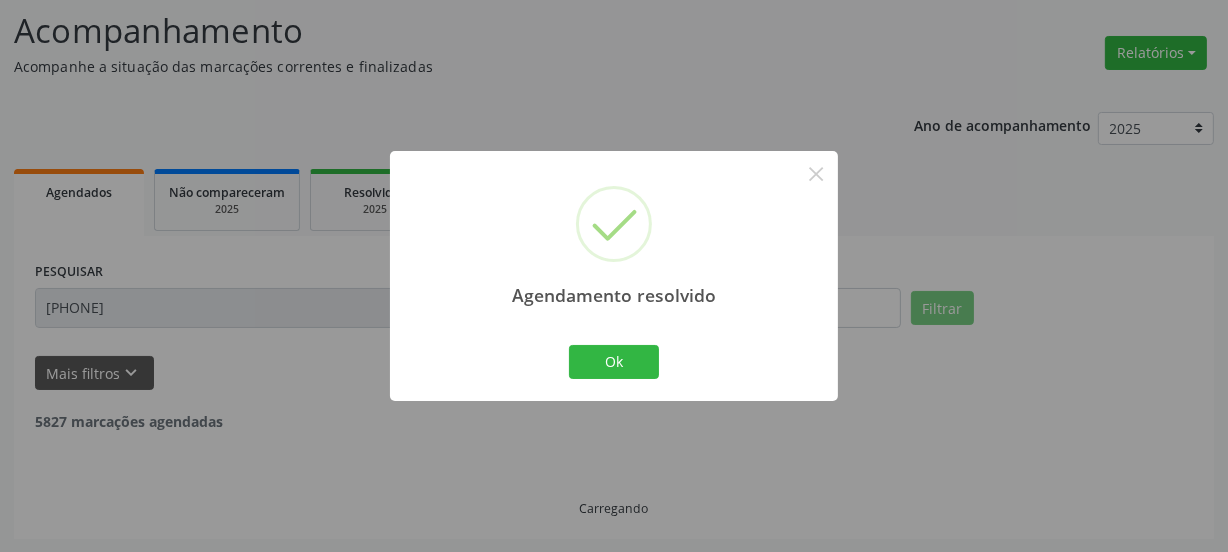 scroll, scrollTop: 65, scrollLeft: 0, axis: vertical 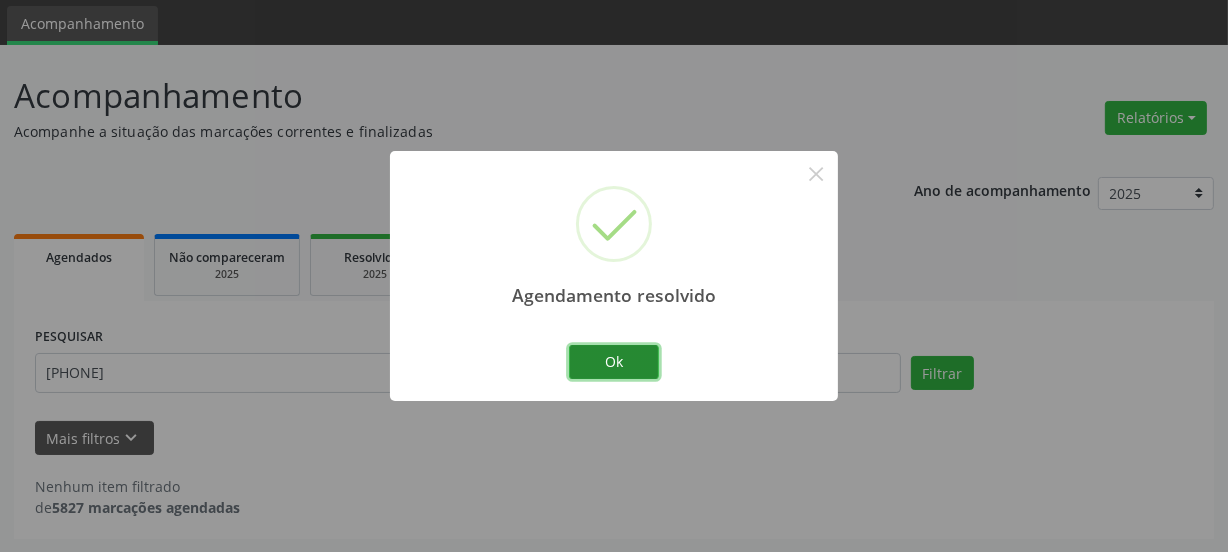 click on "Ok" at bounding box center [614, 362] 